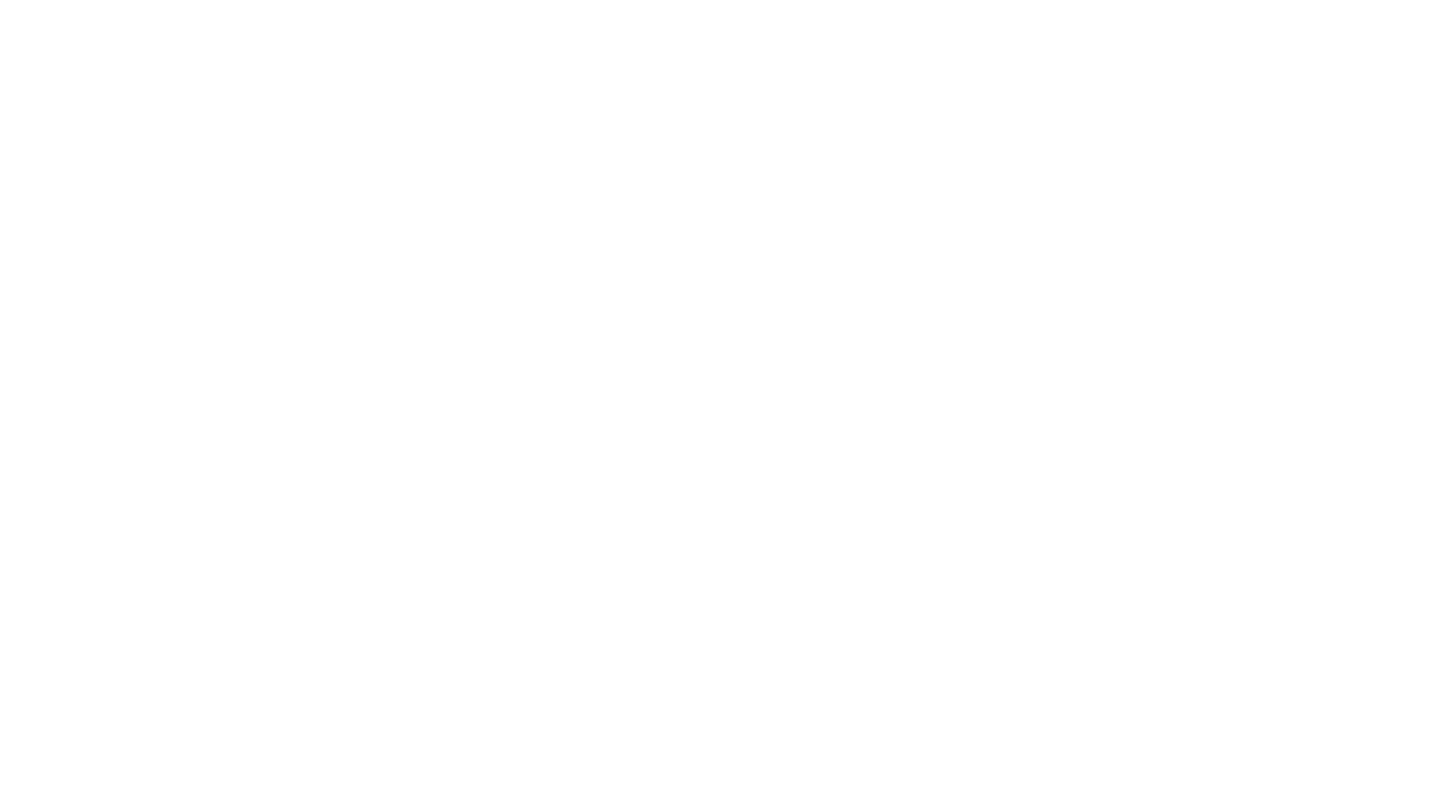 scroll, scrollTop: 0, scrollLeft: 0, axis: both 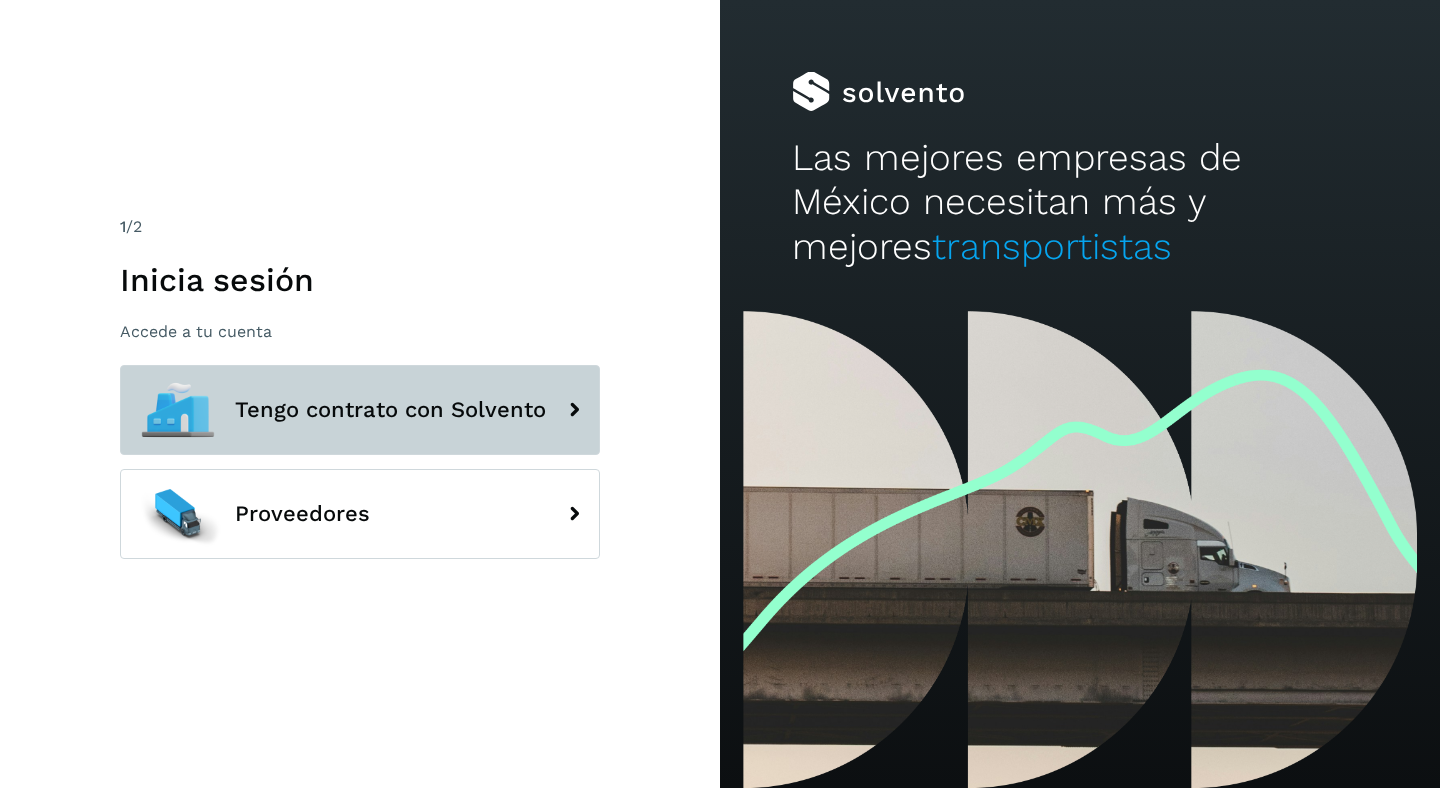 click on "Tengo contrato con Solvento" at bounding box center [360, 410] 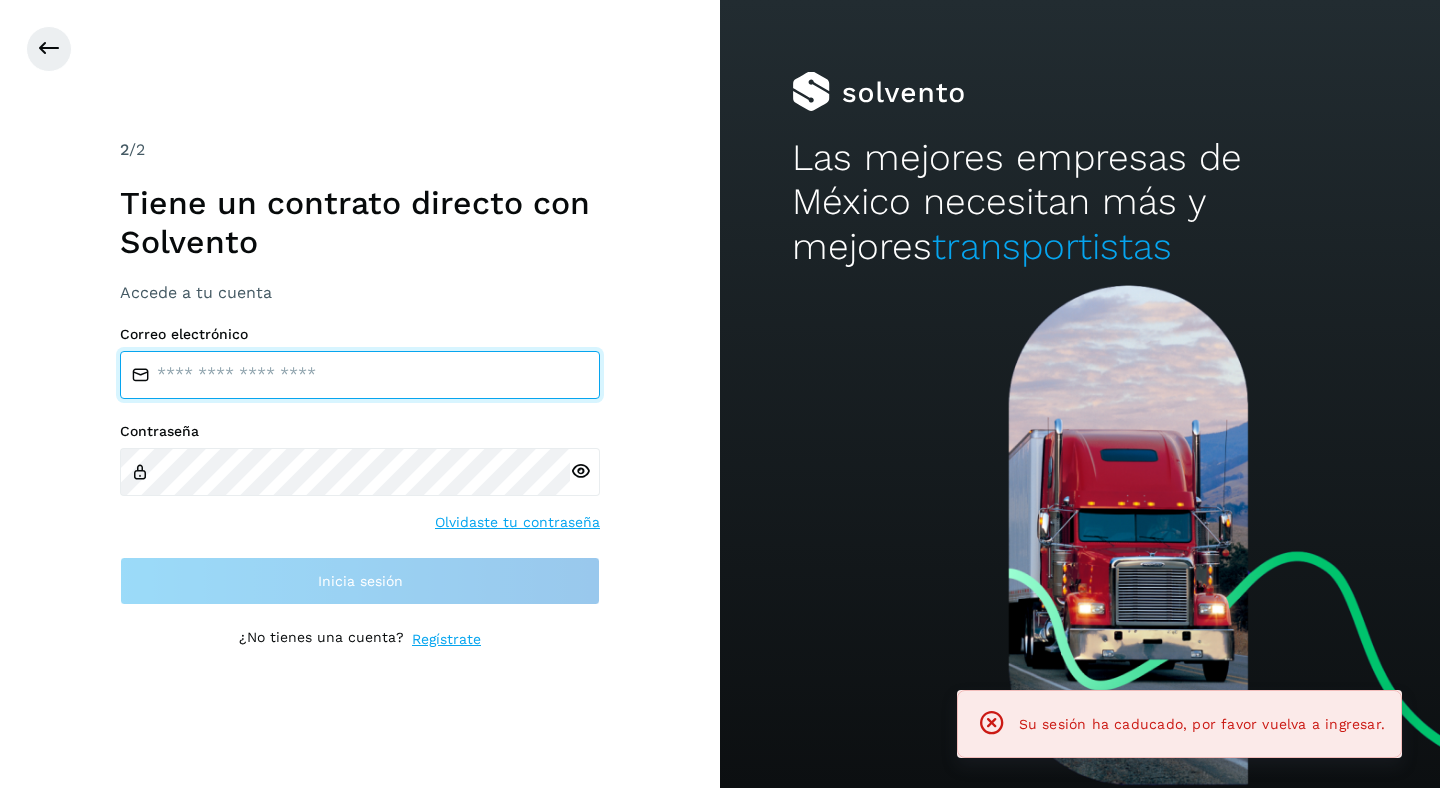 type on "**********" 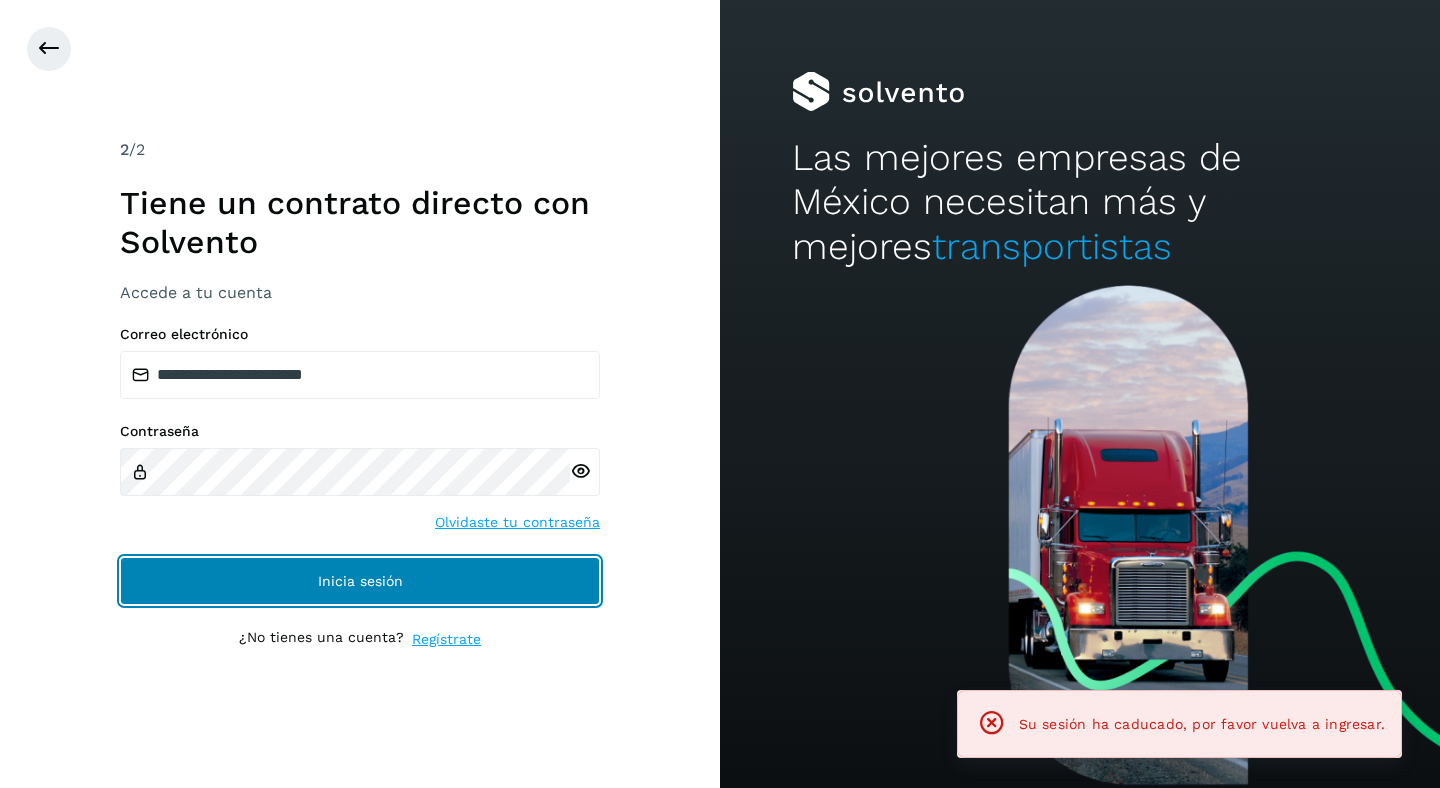 click on "Inicia sesión" at bounding box center [360, 581] 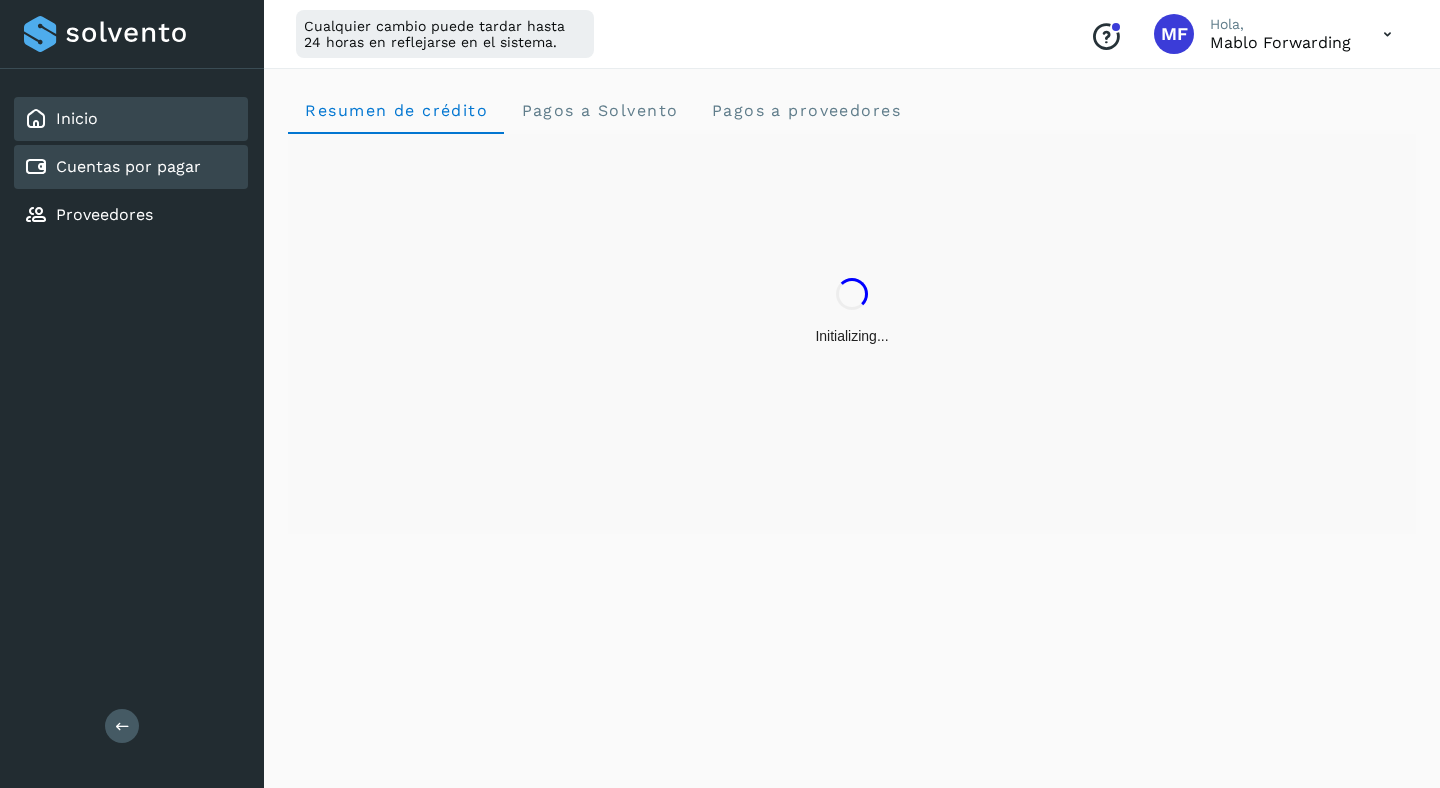 click on "Cuentas por pagar" at bounding box center (128, 166) 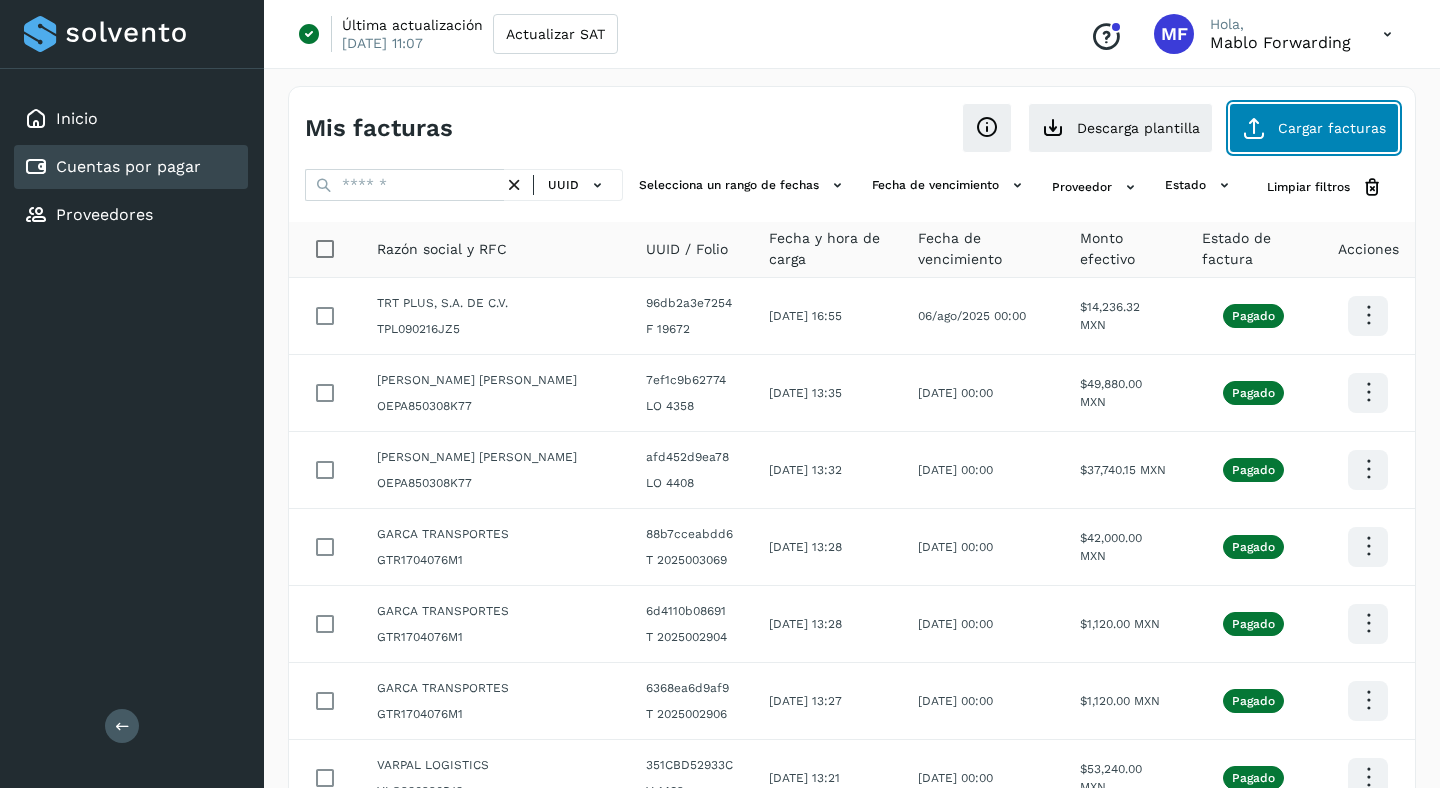 click on "Cargar facturas" 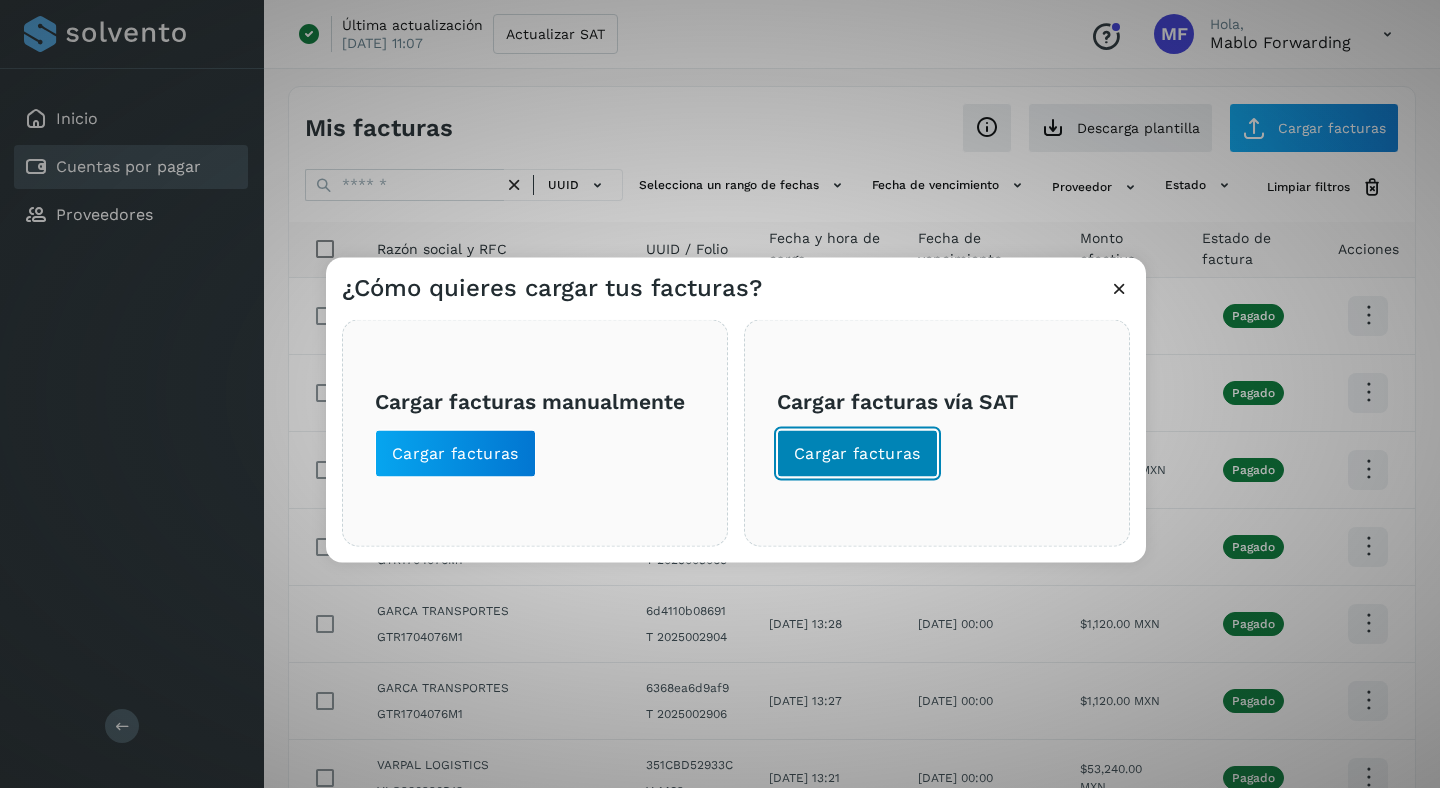 click on "Cargar facturas" at bounding box center [857, 454] 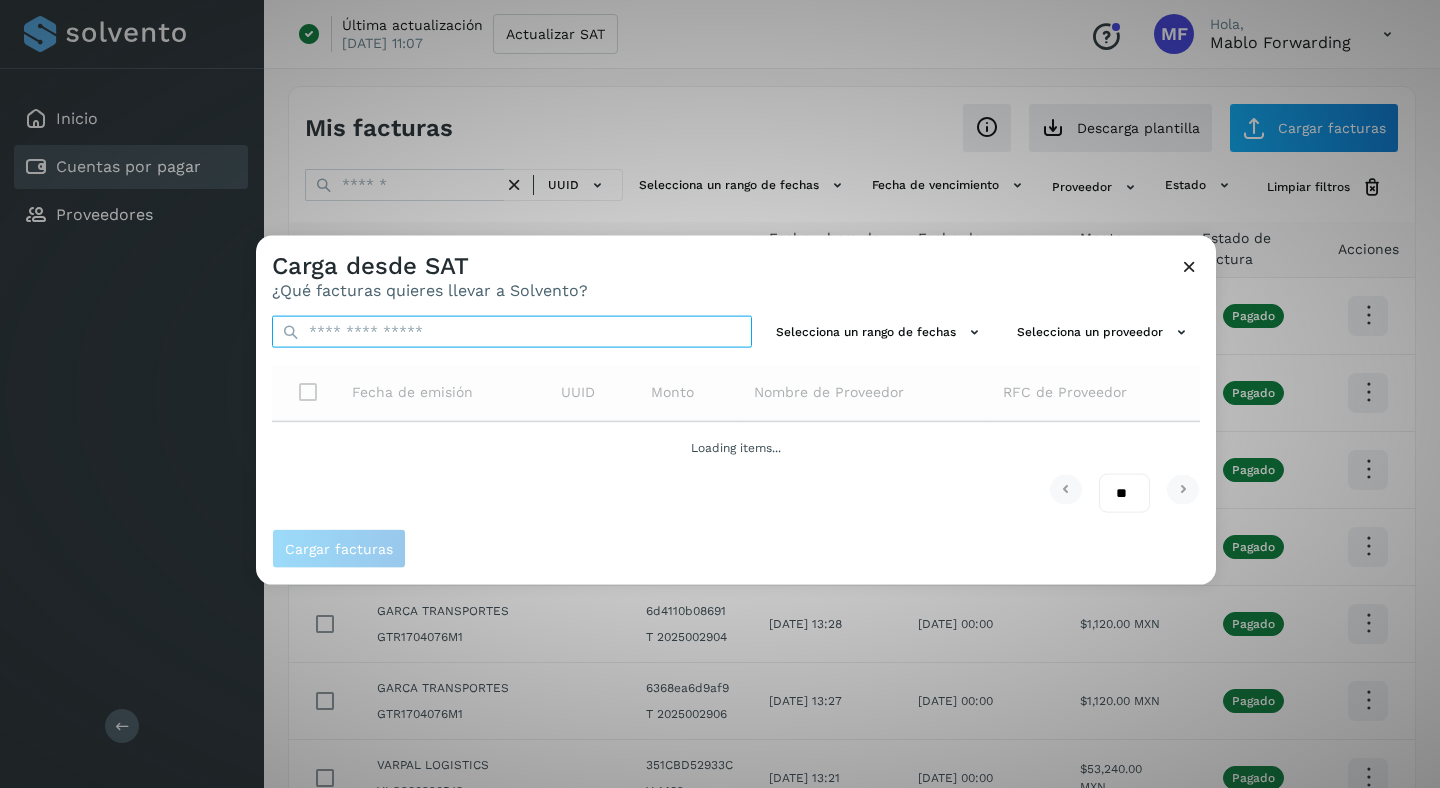 click at bounding box center [512, 332] 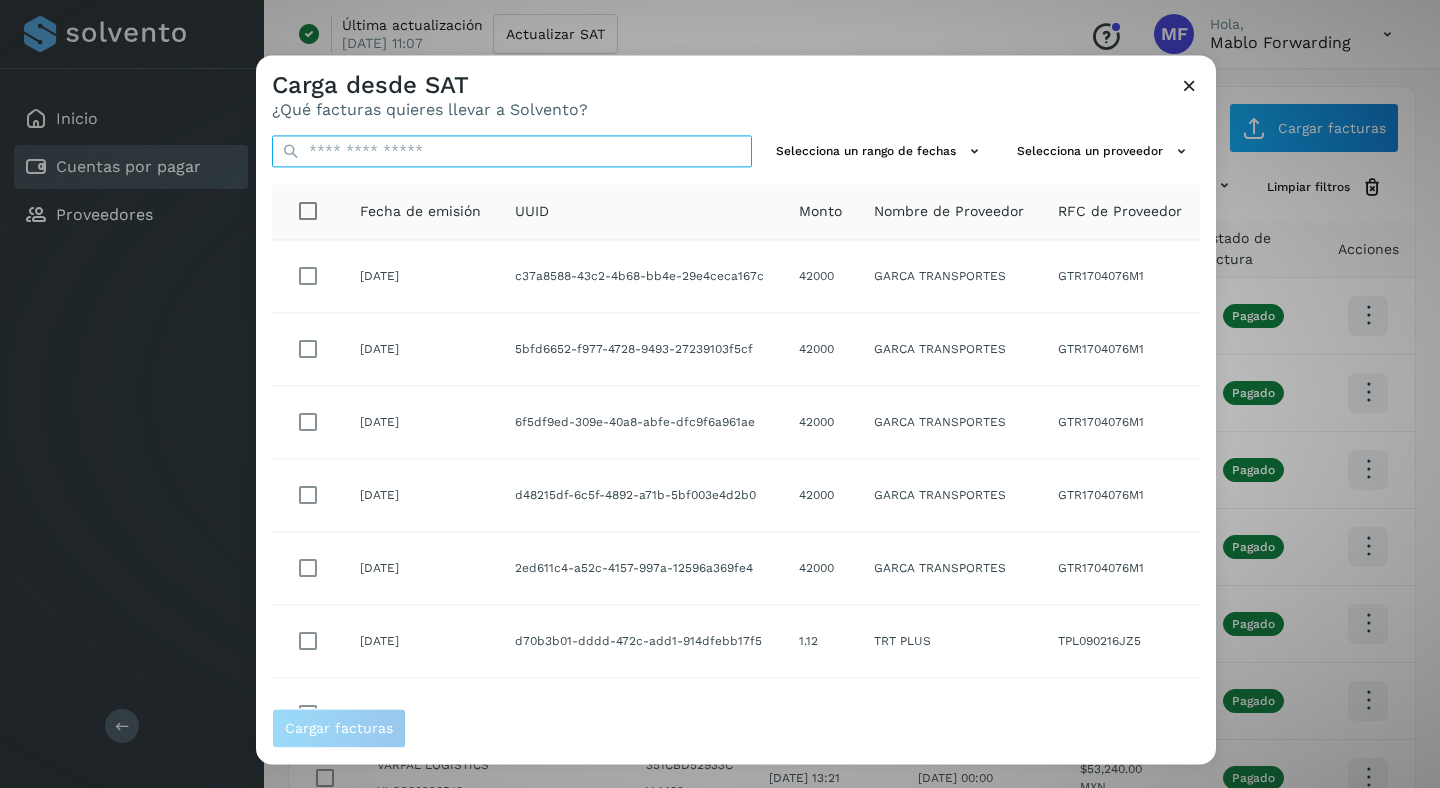 paste on "**********" 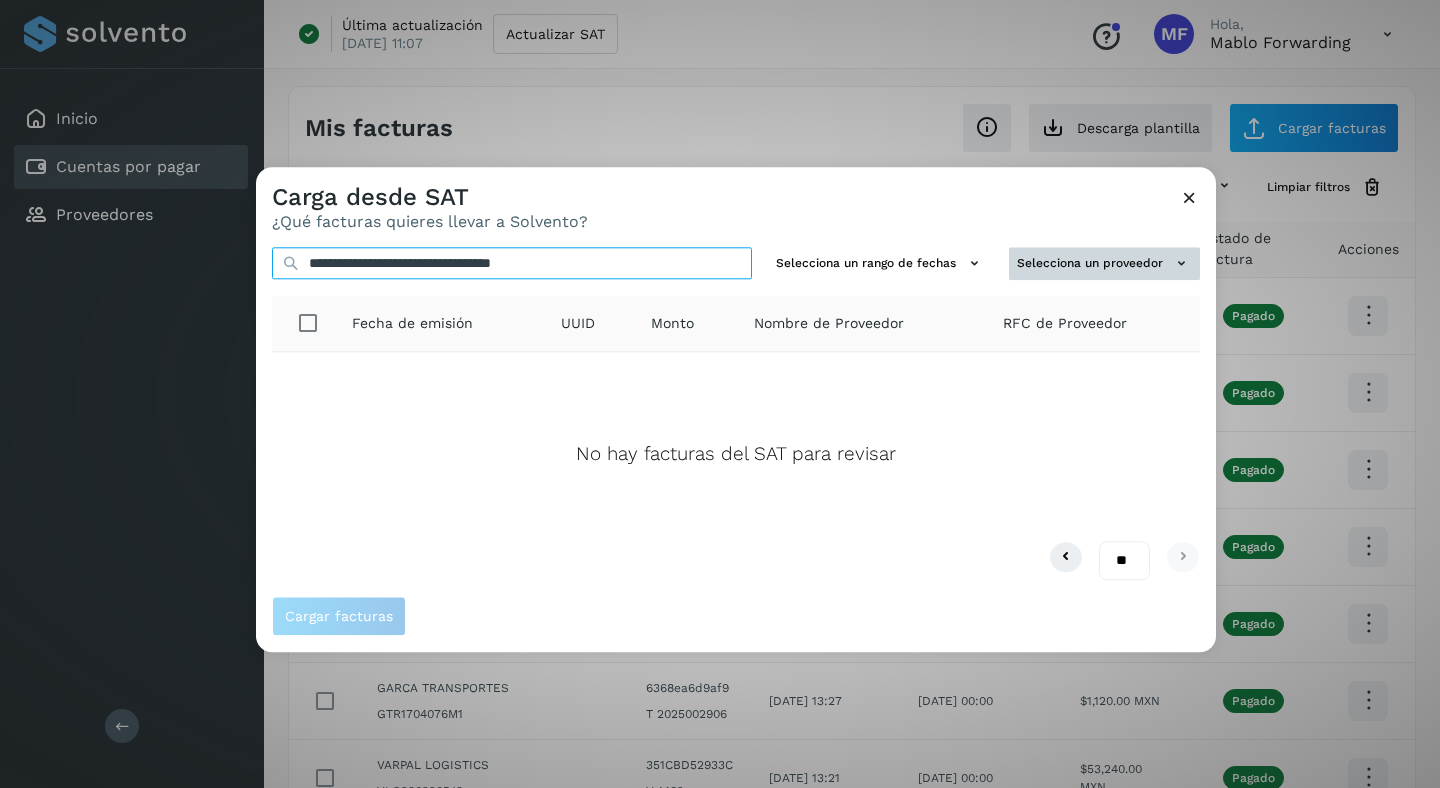 type on "**********" 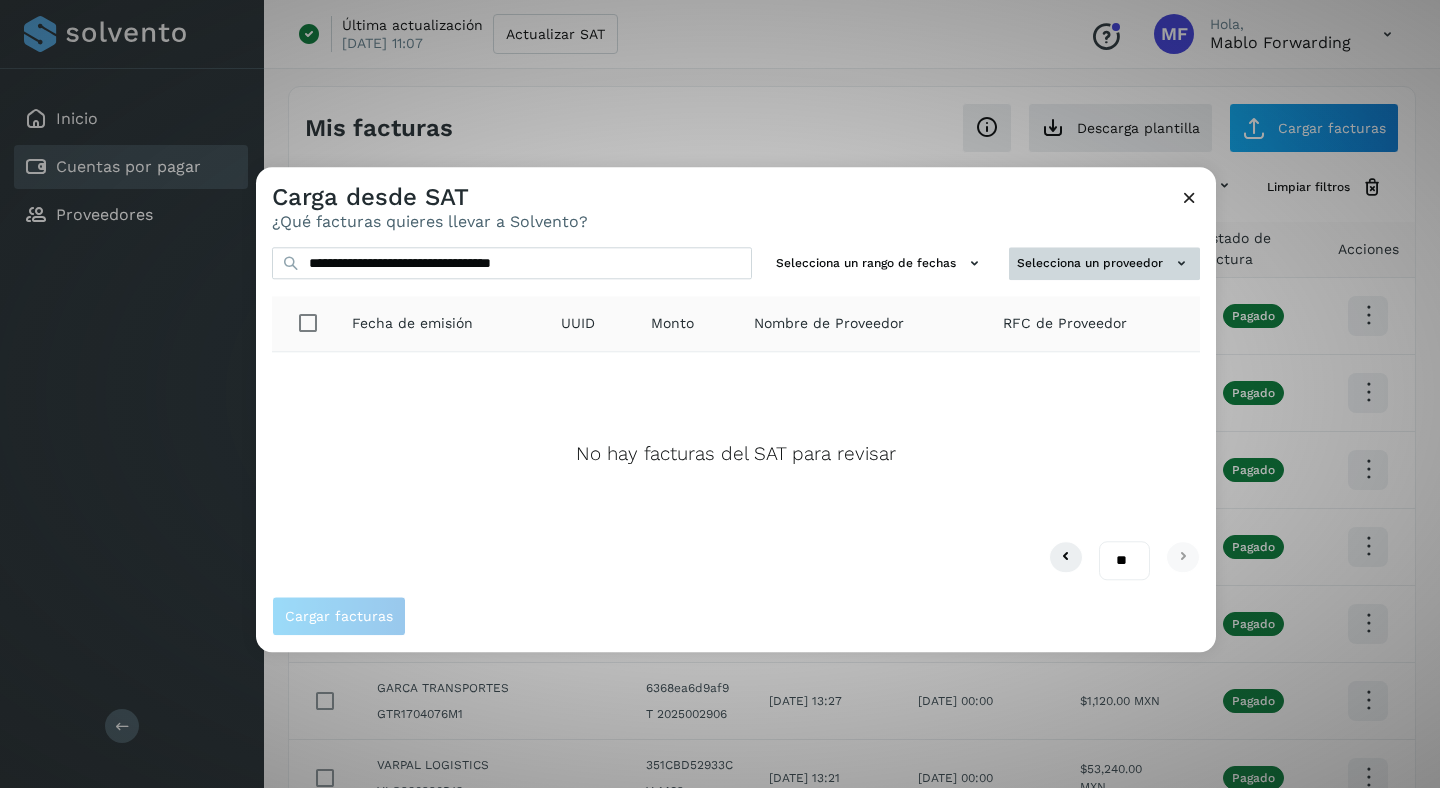 click on "Selecciona un proveedor" at bounding box center [1104, 263] 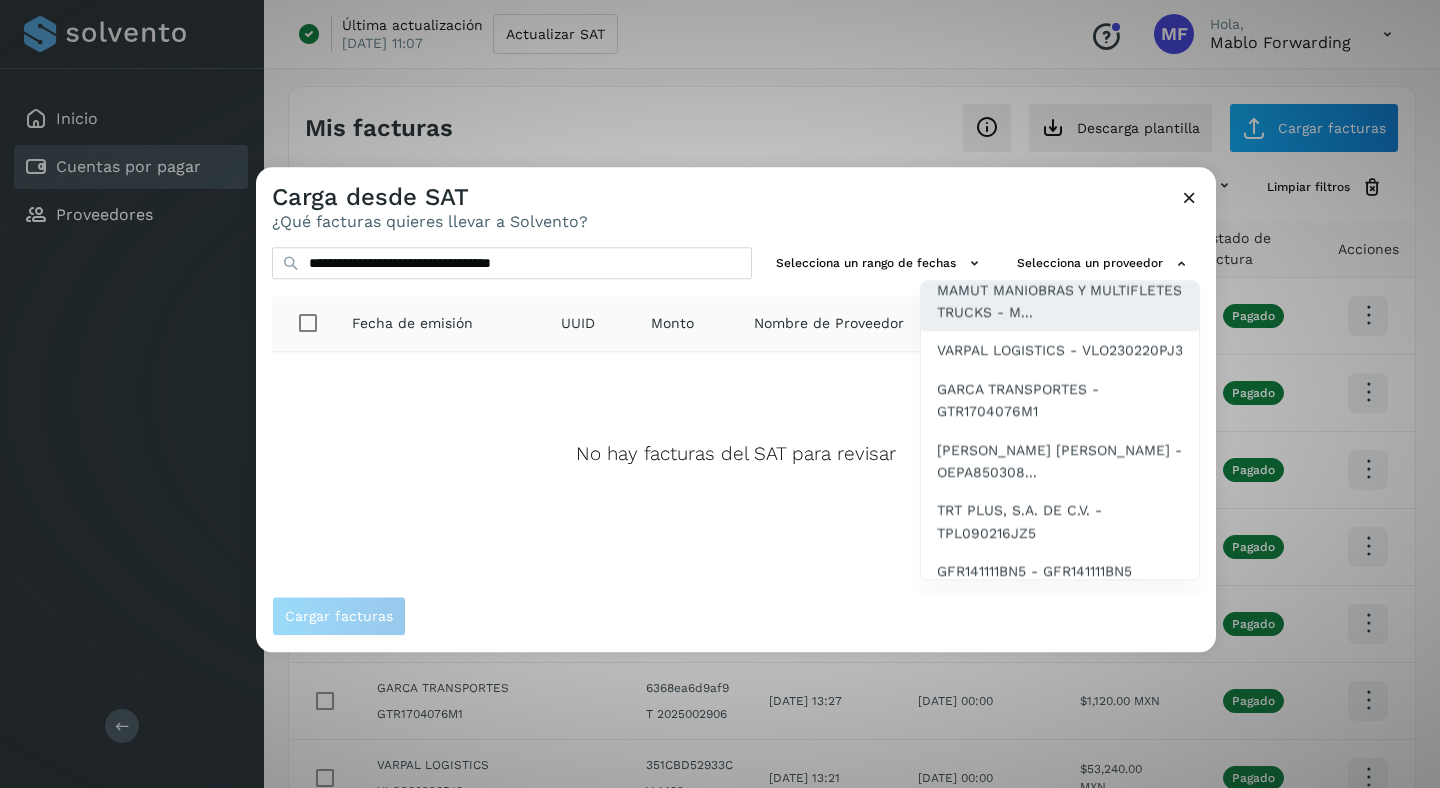 scroll, scrollTop: 149, scrollLeft: 0, axis: vertical 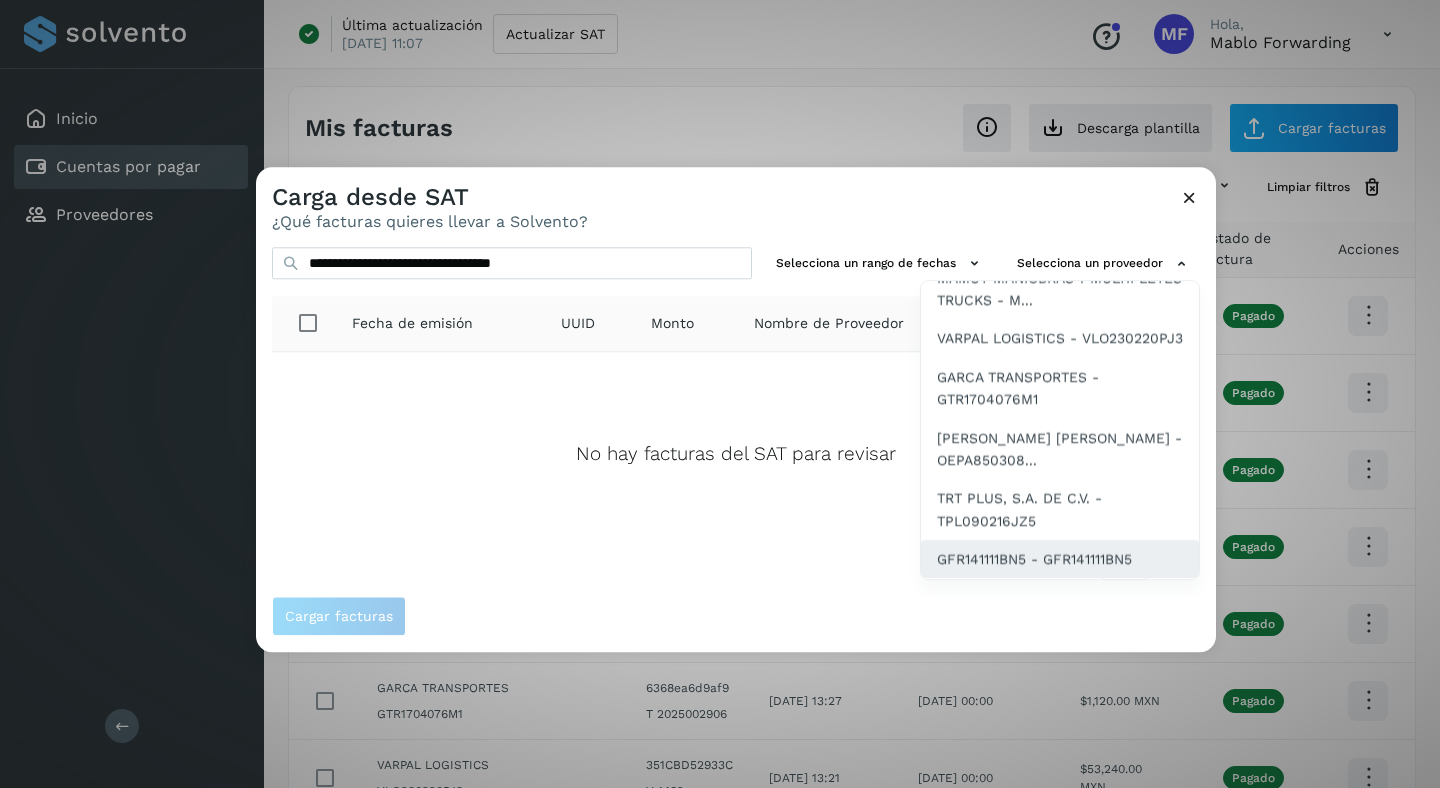 click on "GFR141111BN5 - GFR141111BN5" at bounding box center [1034, 559] 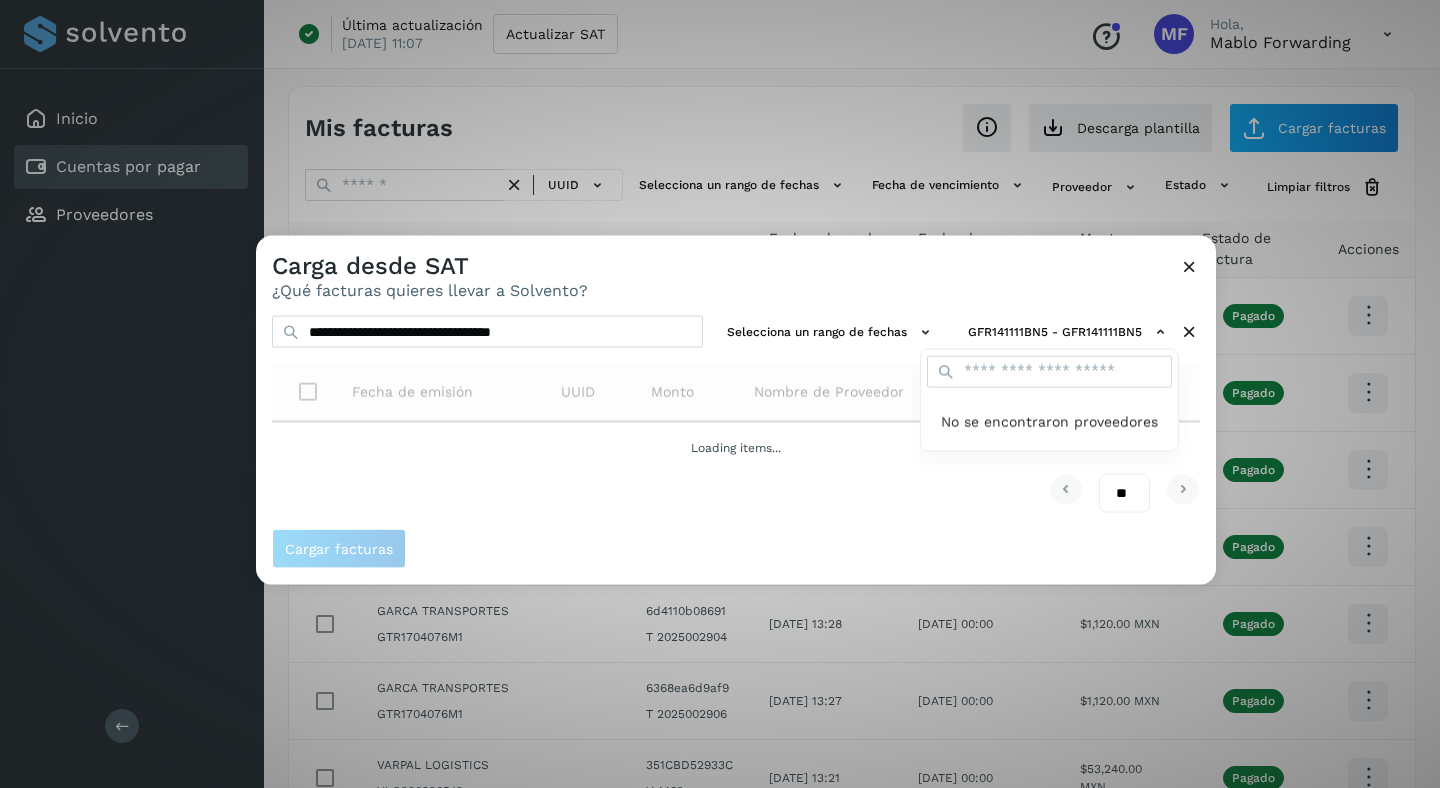 scroll, scrollTop: 0, scrollLeft: 0, axis: both 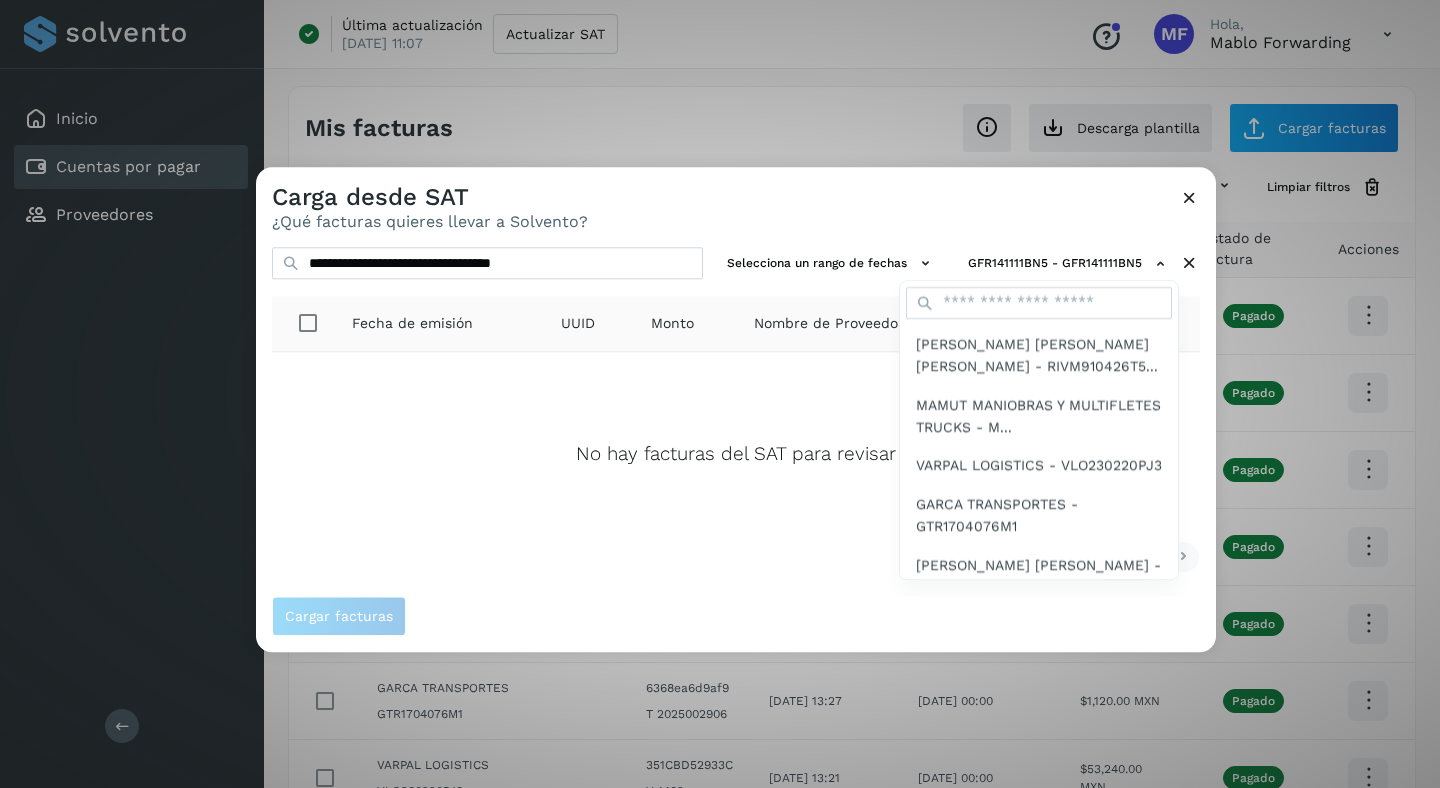 click at bounding box center [976, 561] 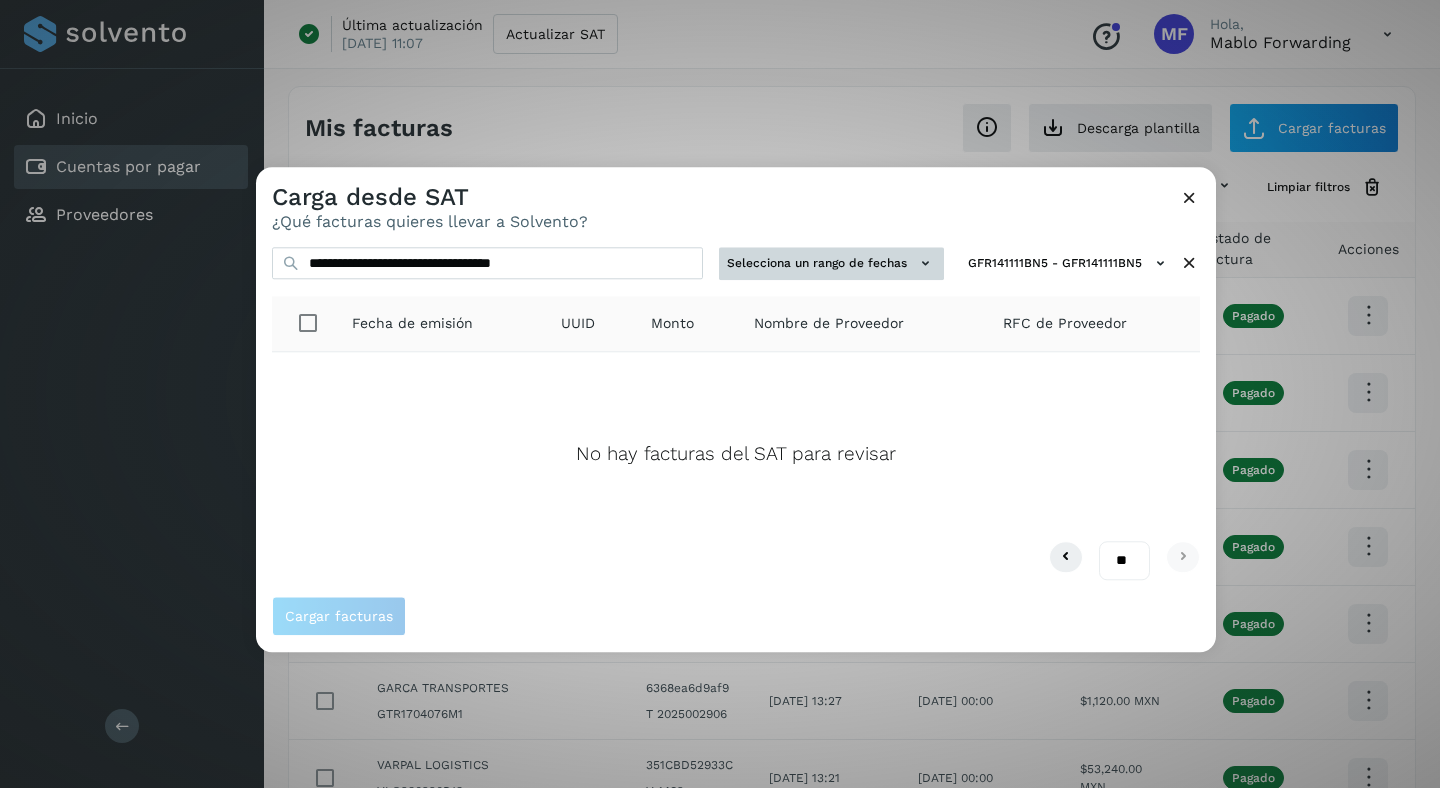 click on "Selecciona un rango de fechas" at bounding box center (831, 263) 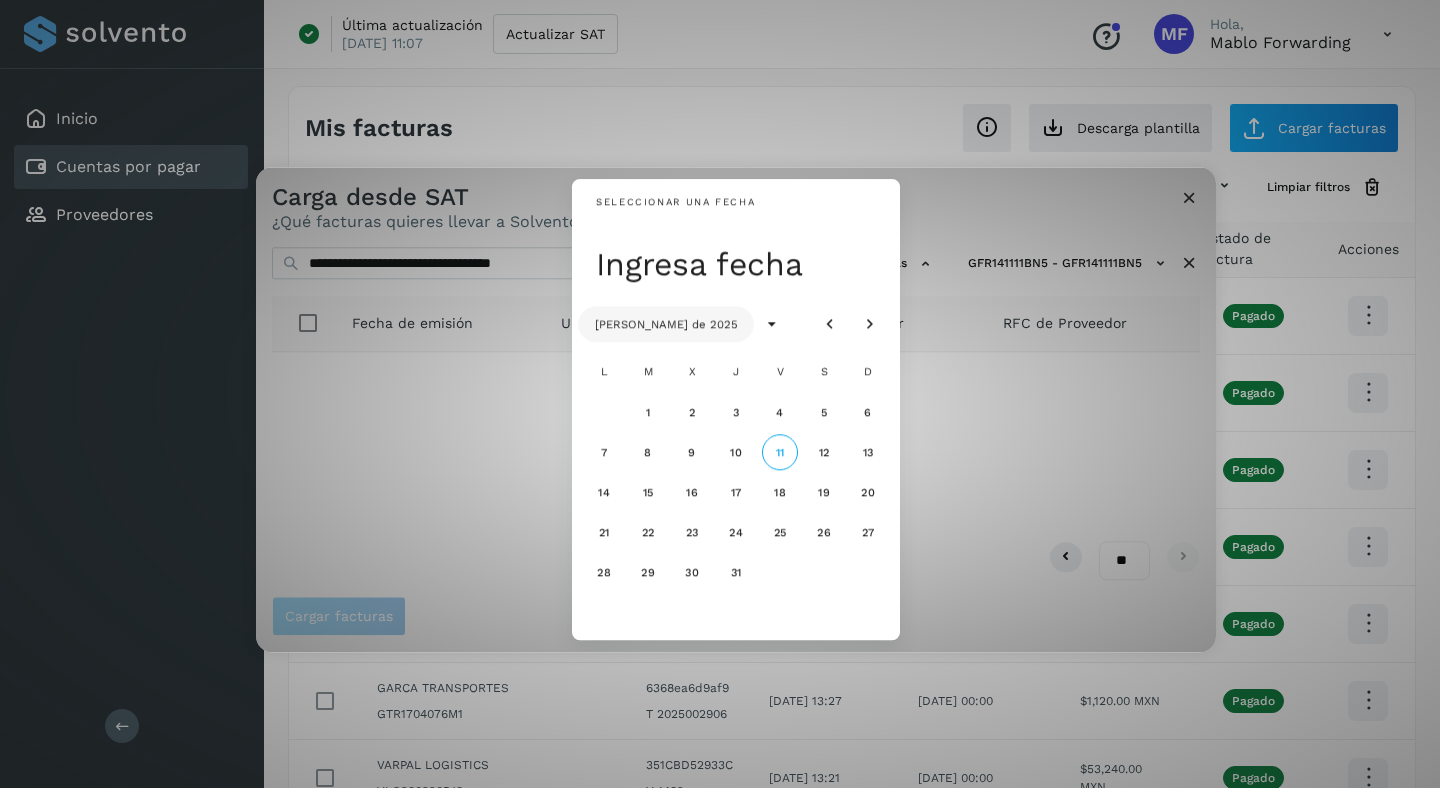 click on "[PERSON_NAME] de 2025" at bounding box center [666, 324] 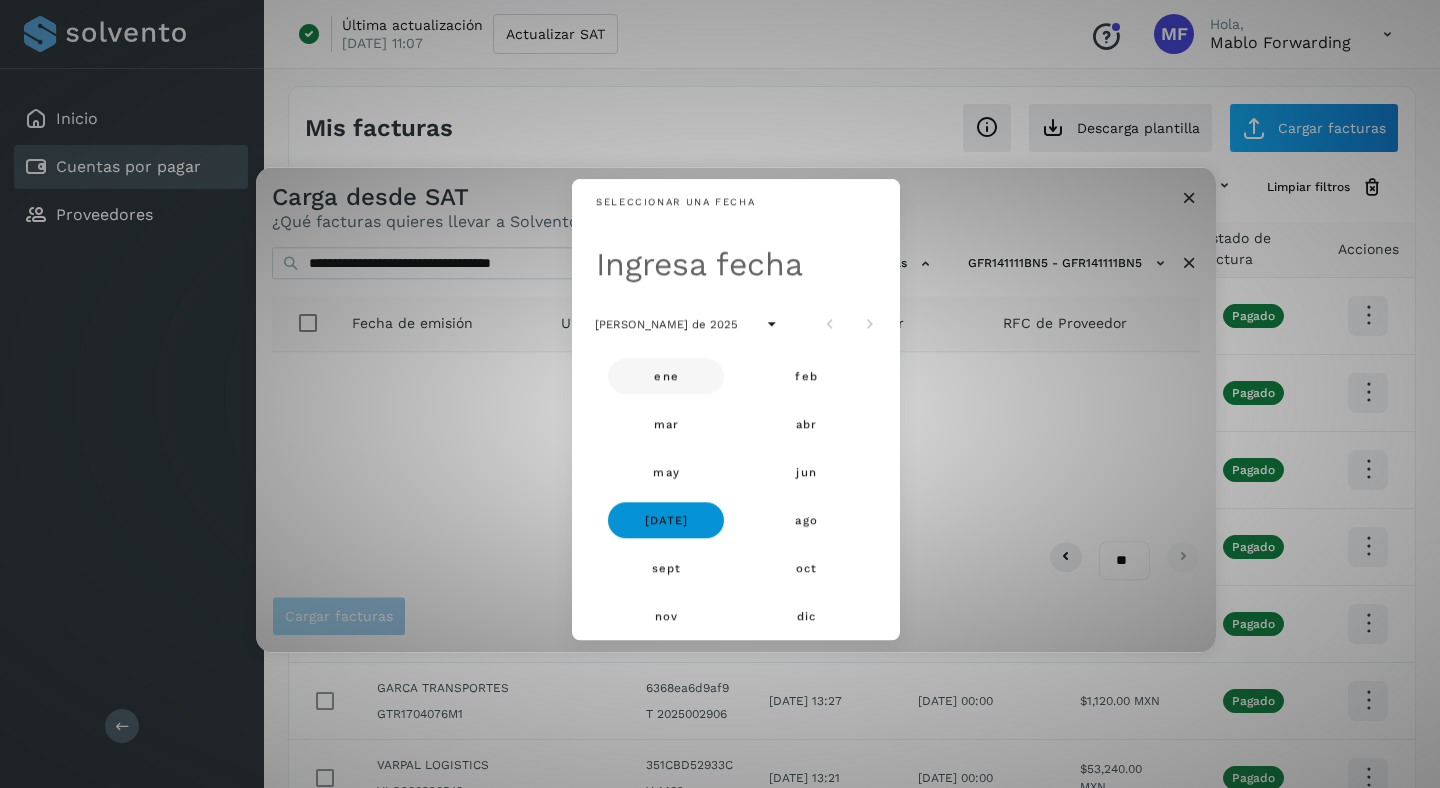 click on "ene" 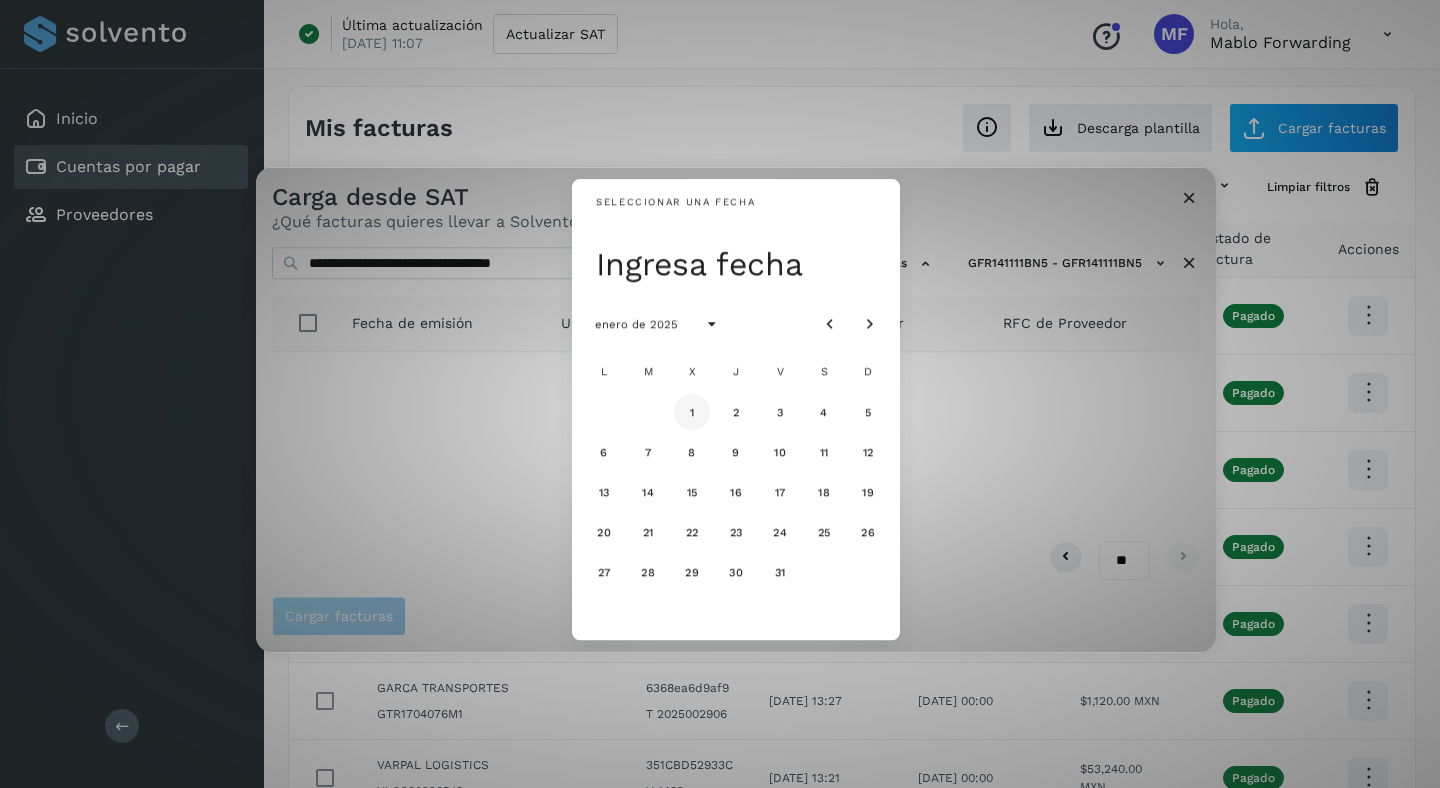 click on "1" 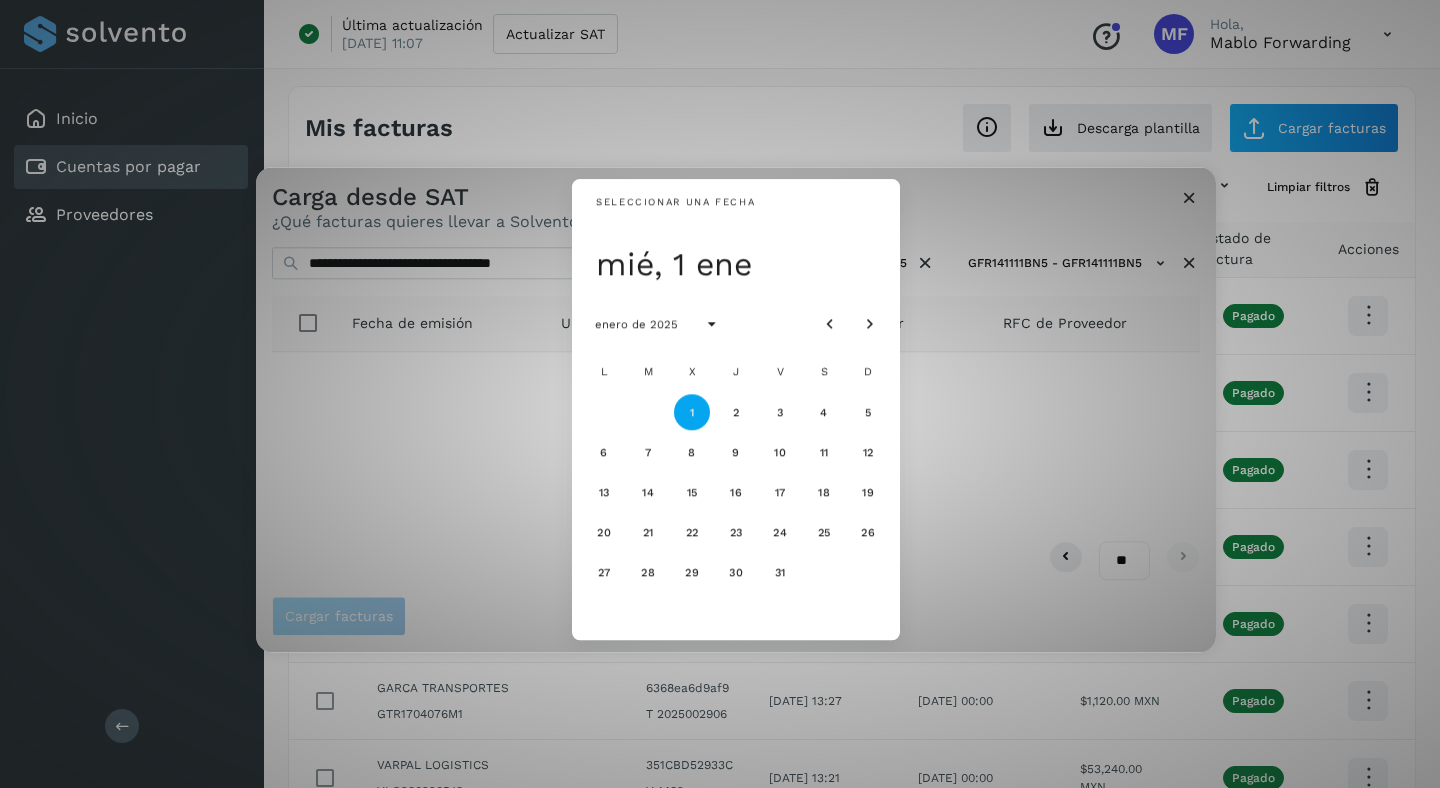 click on "Seleccionar una fecha mié, 1 ene enero de 2025 L M X J V S D 1 2 3 4 5 6 7 8 9 10 11 12 13 14 15 16 17 18 19 20 21 22 23 24 25 26 27 28 29 30 31" at bounding box center (736, 409) 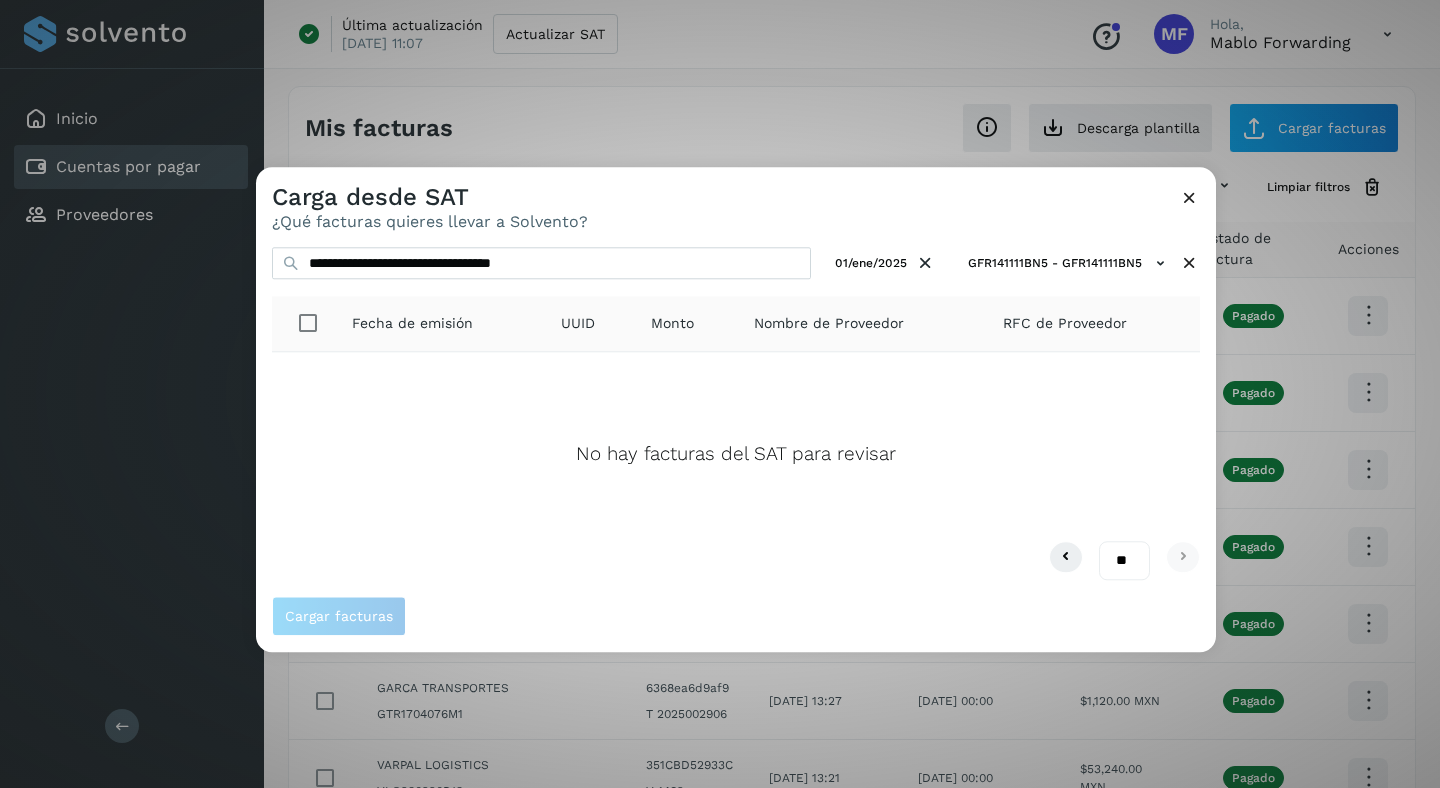 click on "No hay facturas del SAT para revisar" 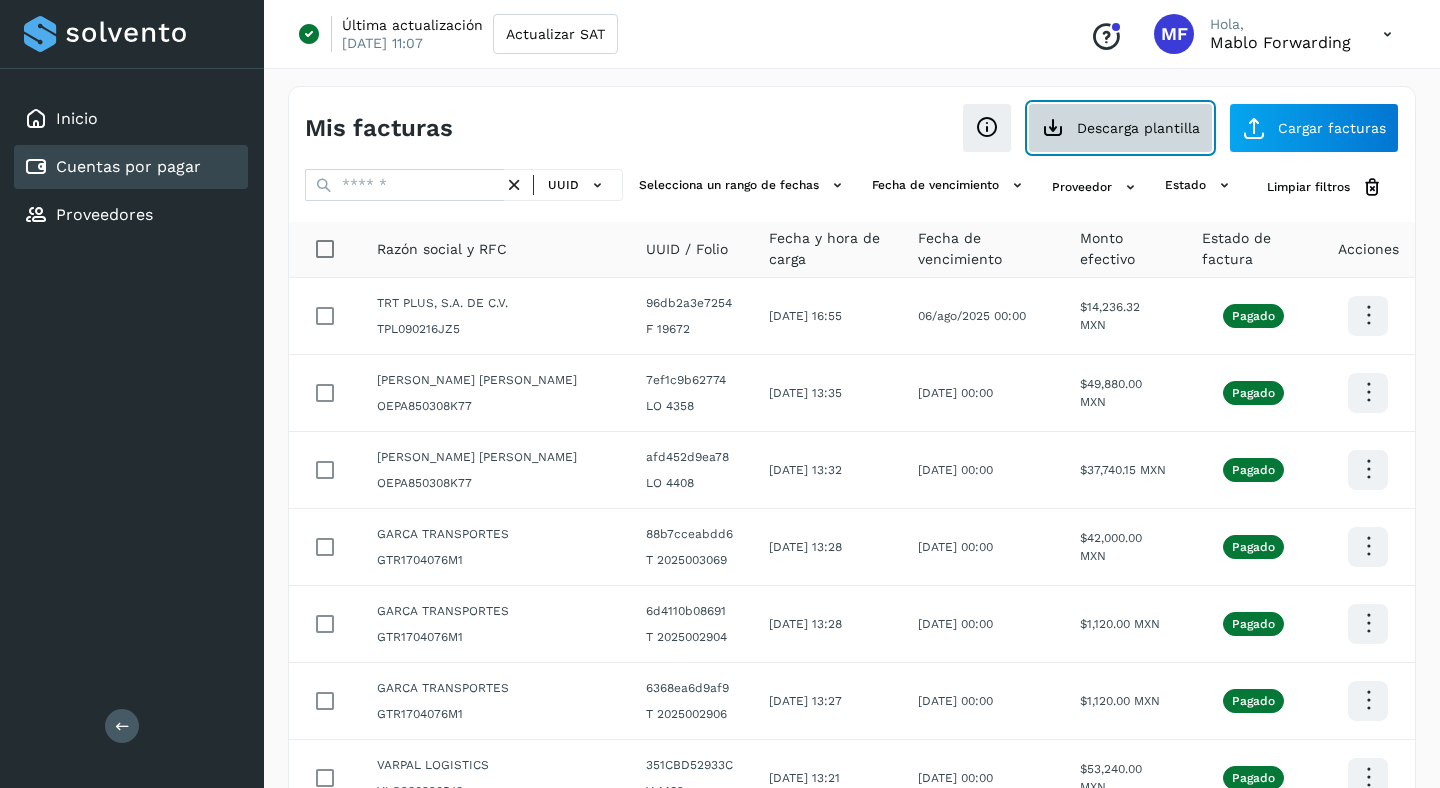 click on "Descarga plantilla" 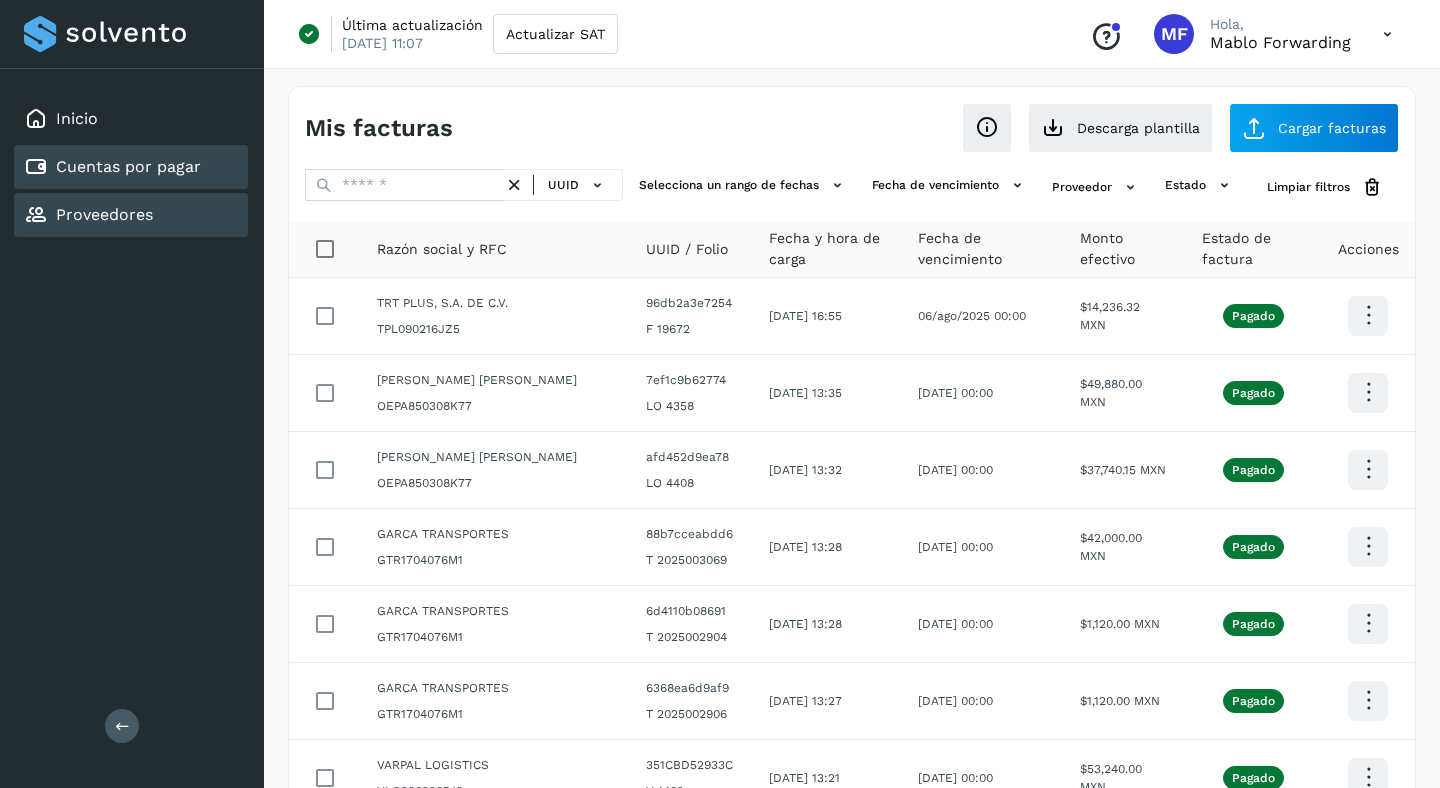 click on "Proveedores" at bounding box center (104, 214) 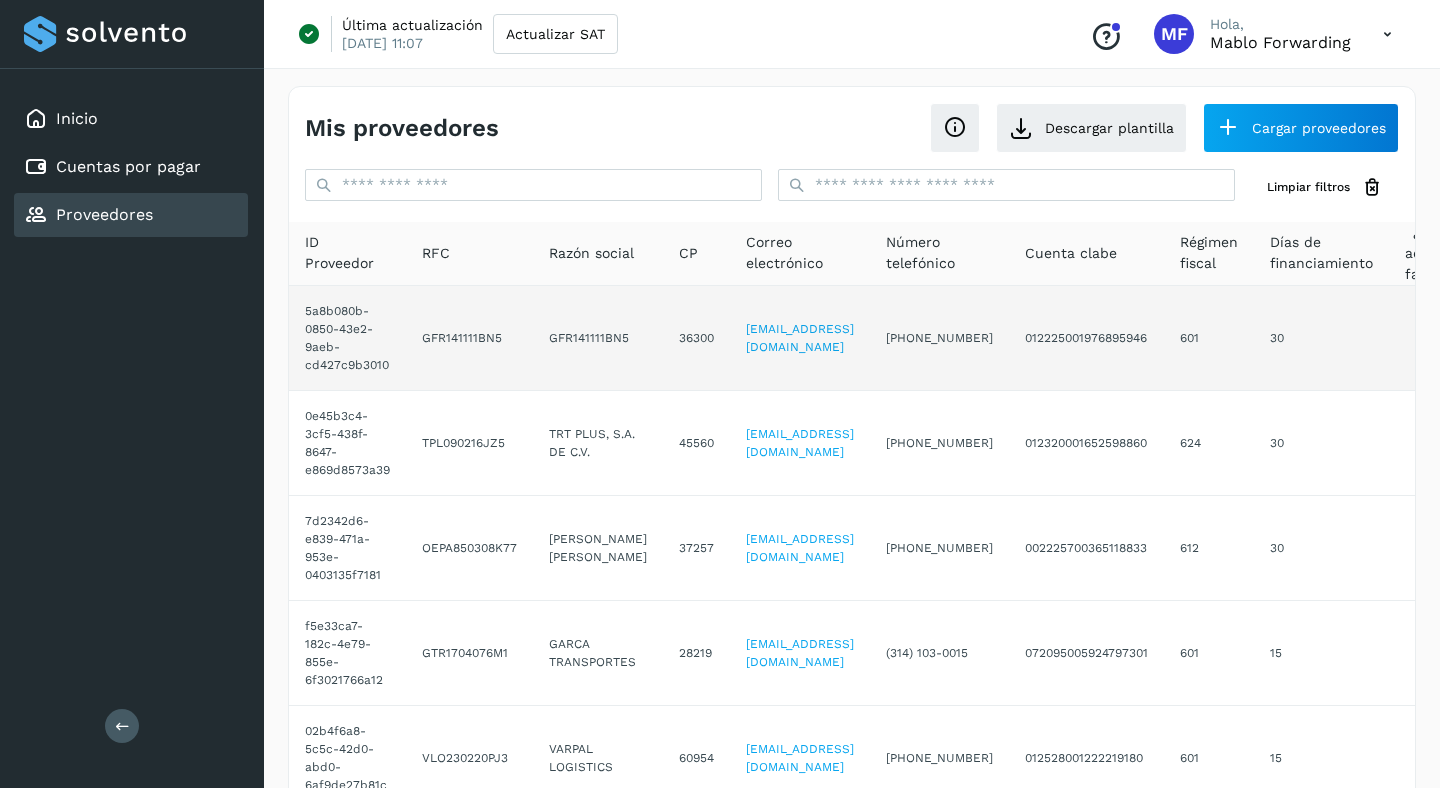 scroll, scrollTop: 0, scrollLeft: 140, axis: horizontal 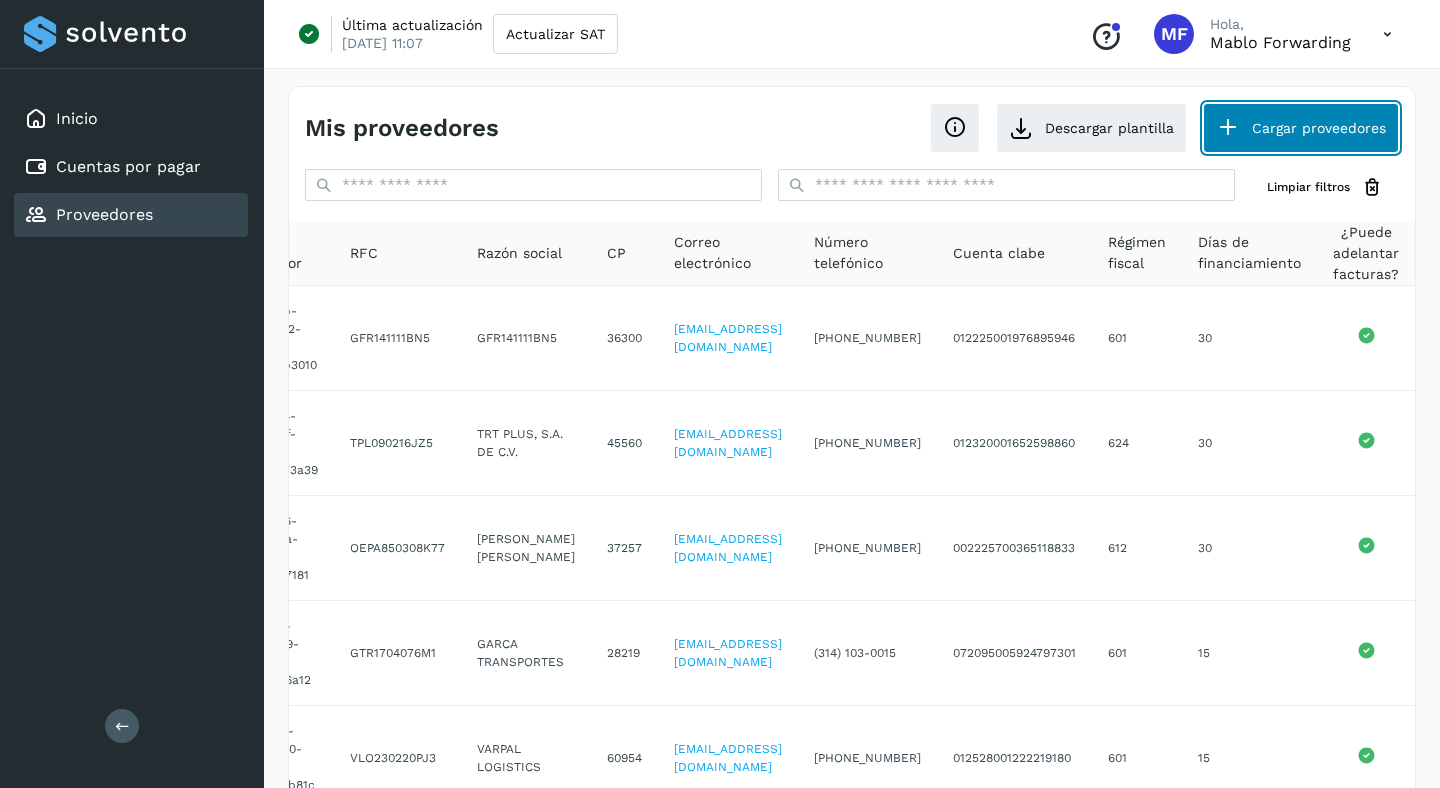click on "Cargar proveedores" at bounding box center [1301, 128] 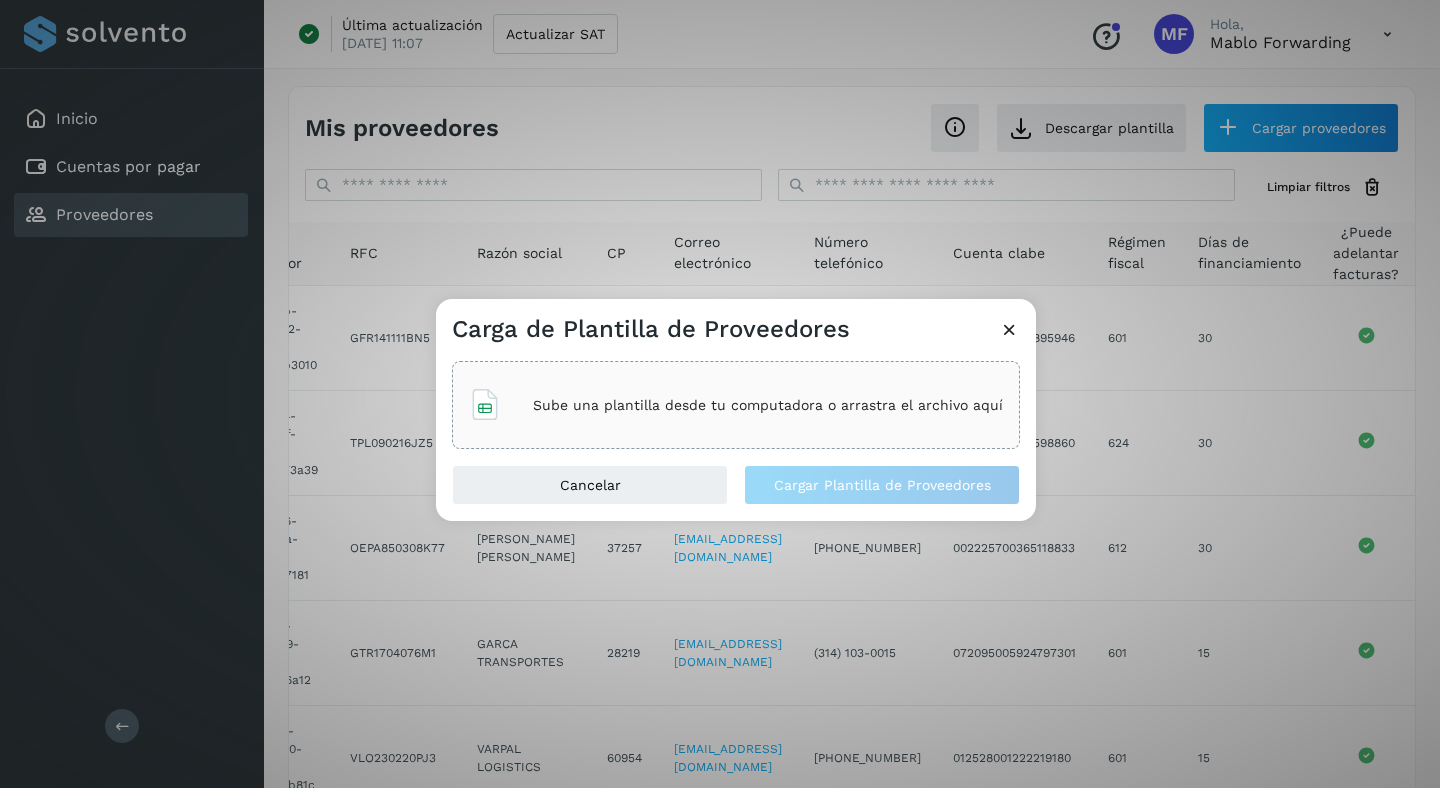 click on "Sube una plantilla desde tu computadora o arrastra el archivo aquí" 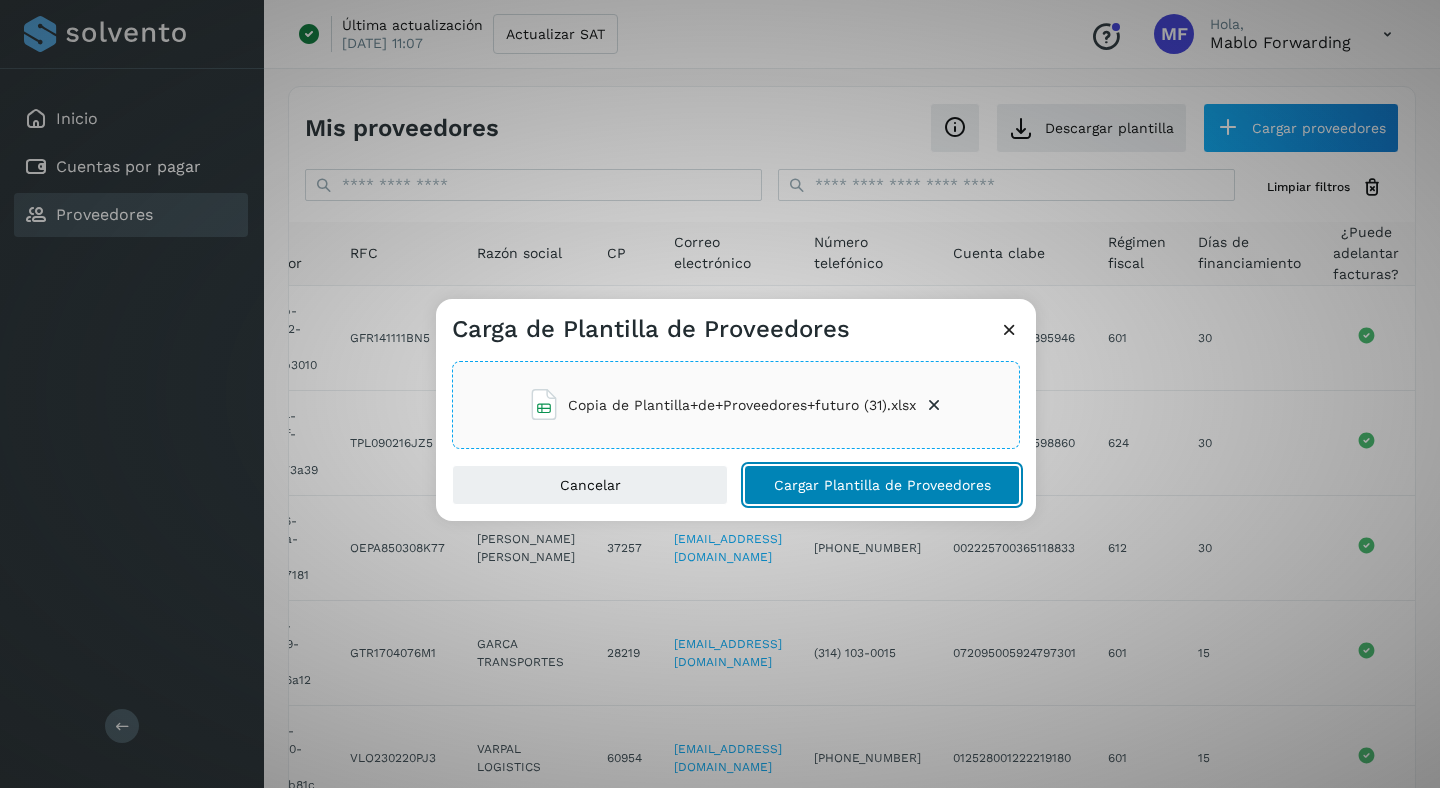 click on "Cargar Plantilla de Proveedores" 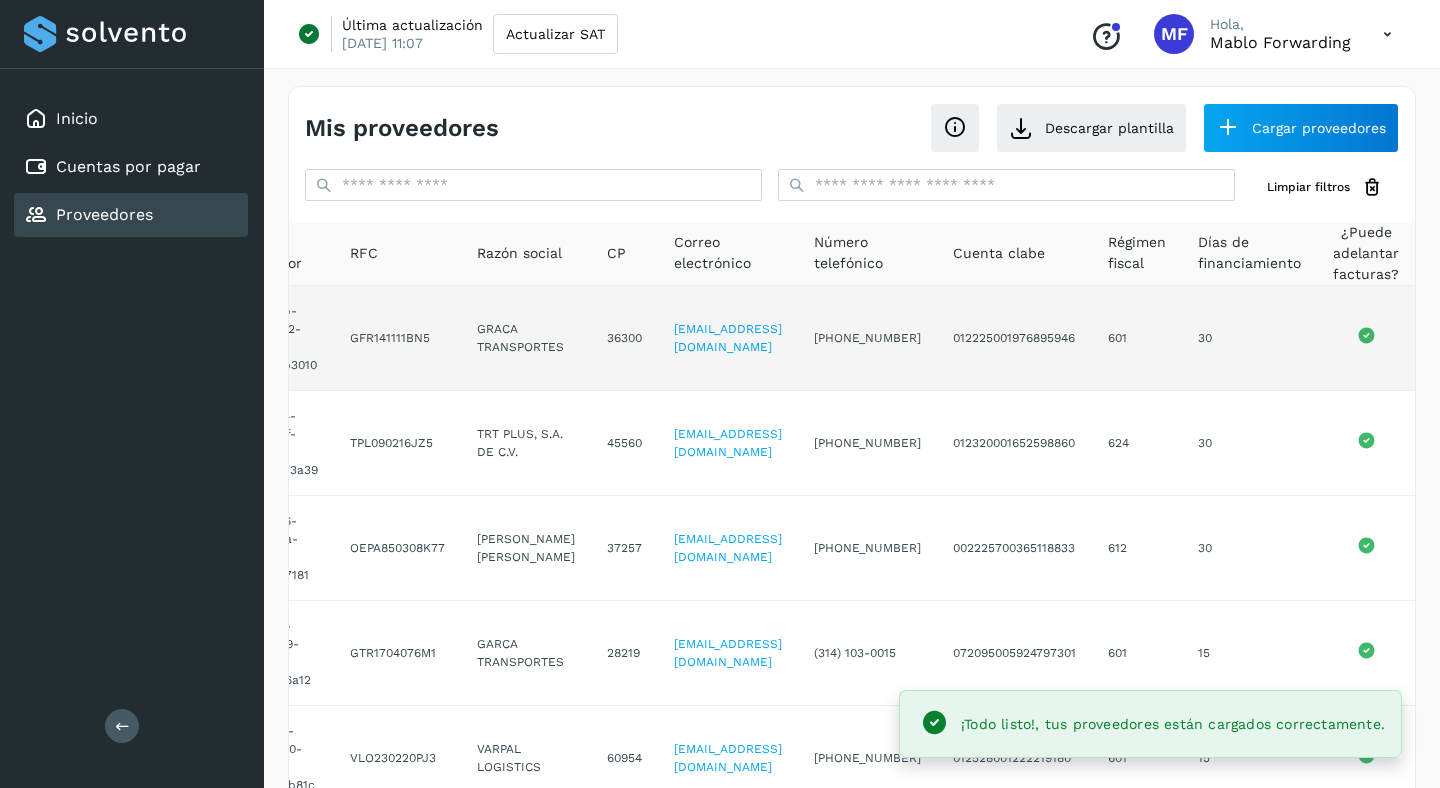 scroll, scrollTop: 0, scrollLeft: 0, axis: both 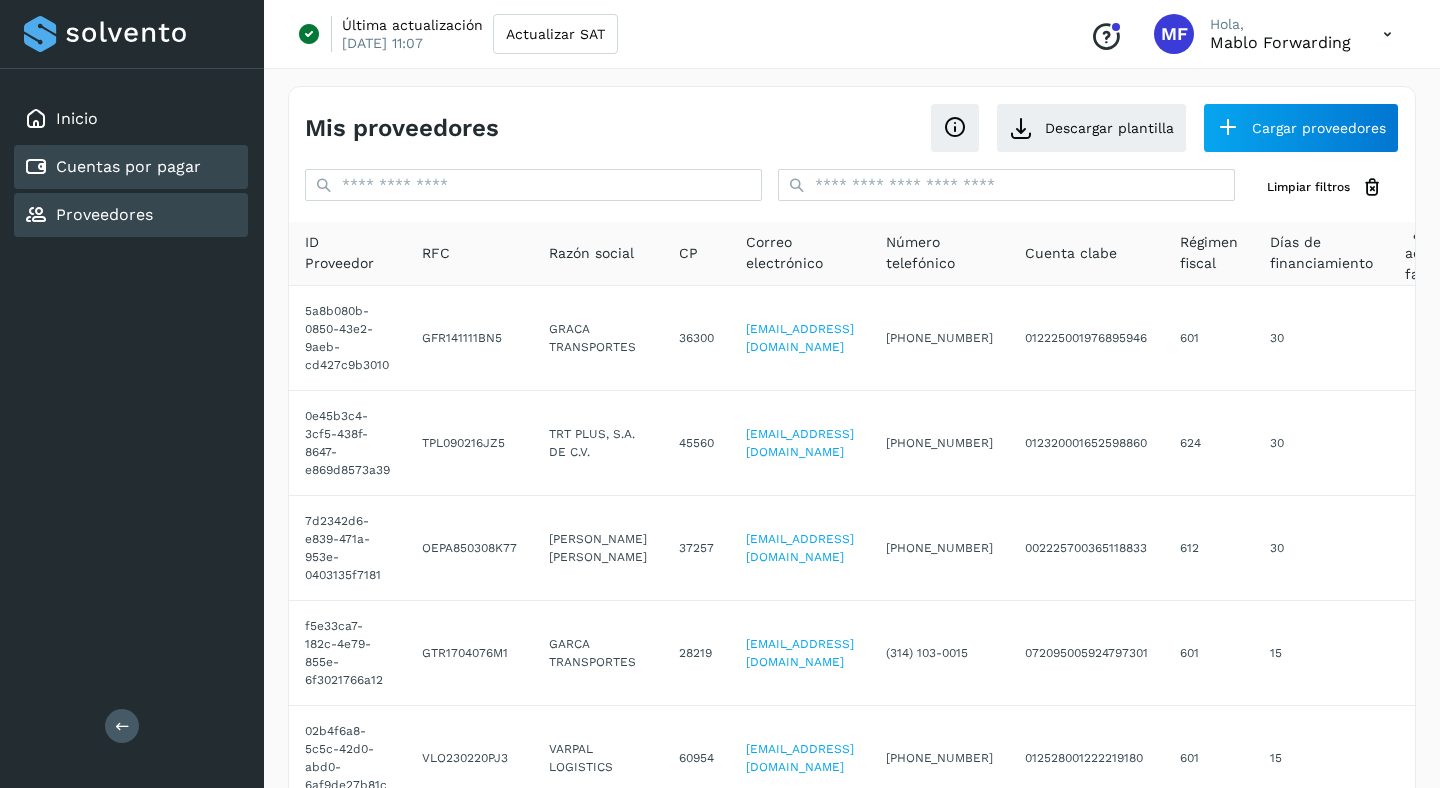 click on "Cuentas por pagar" at bounding box center [128, 166] 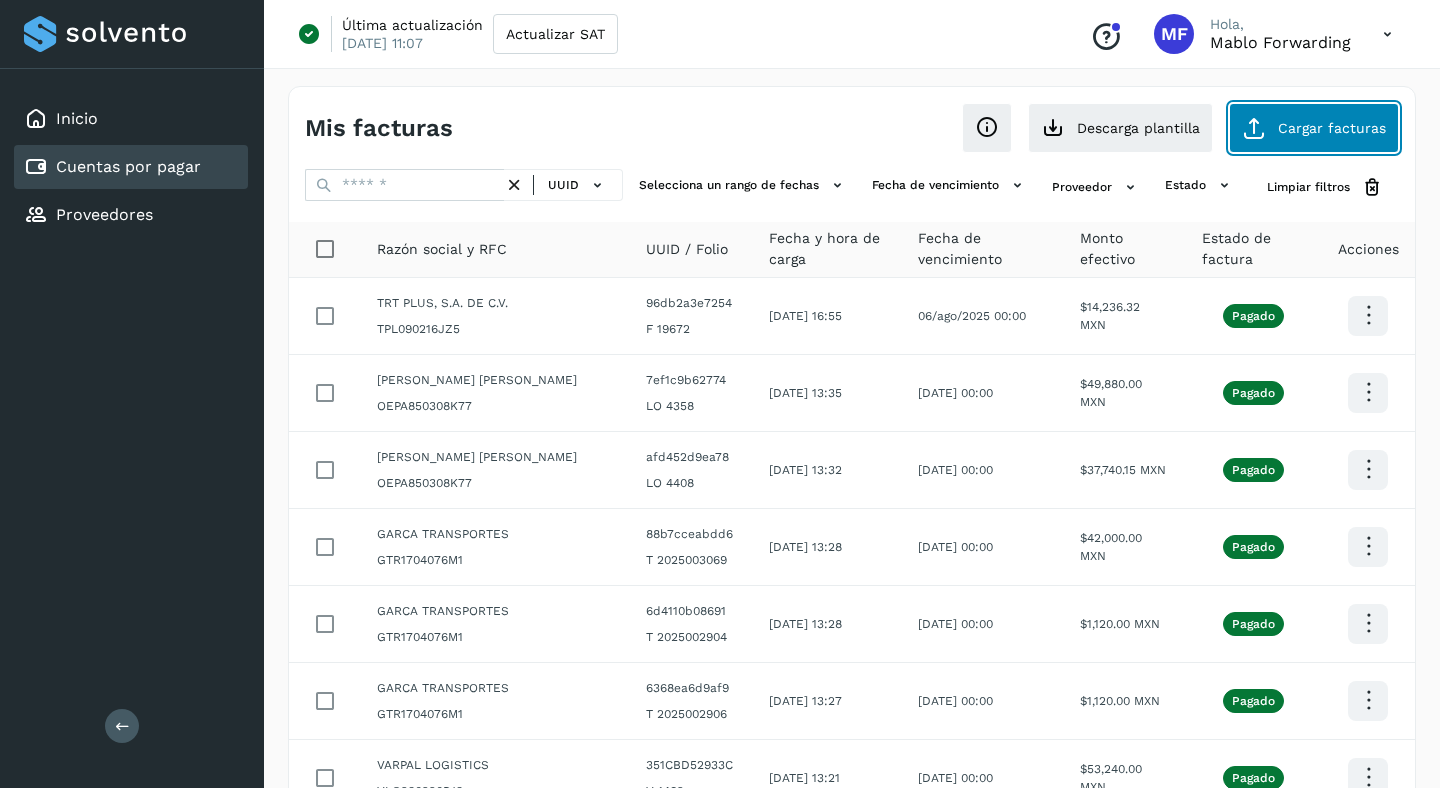click on "Cargar facturas" 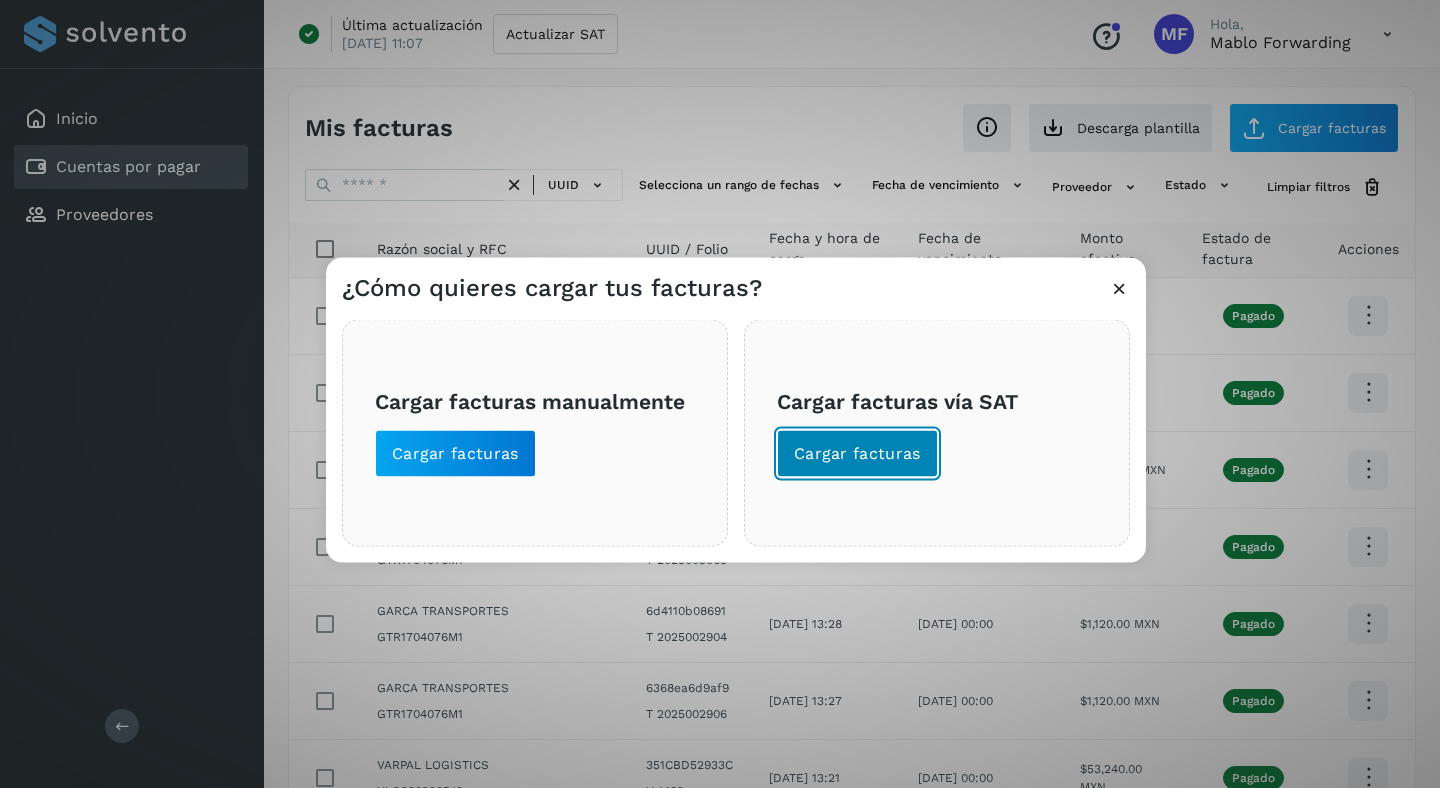 click on "Cargar facturas" 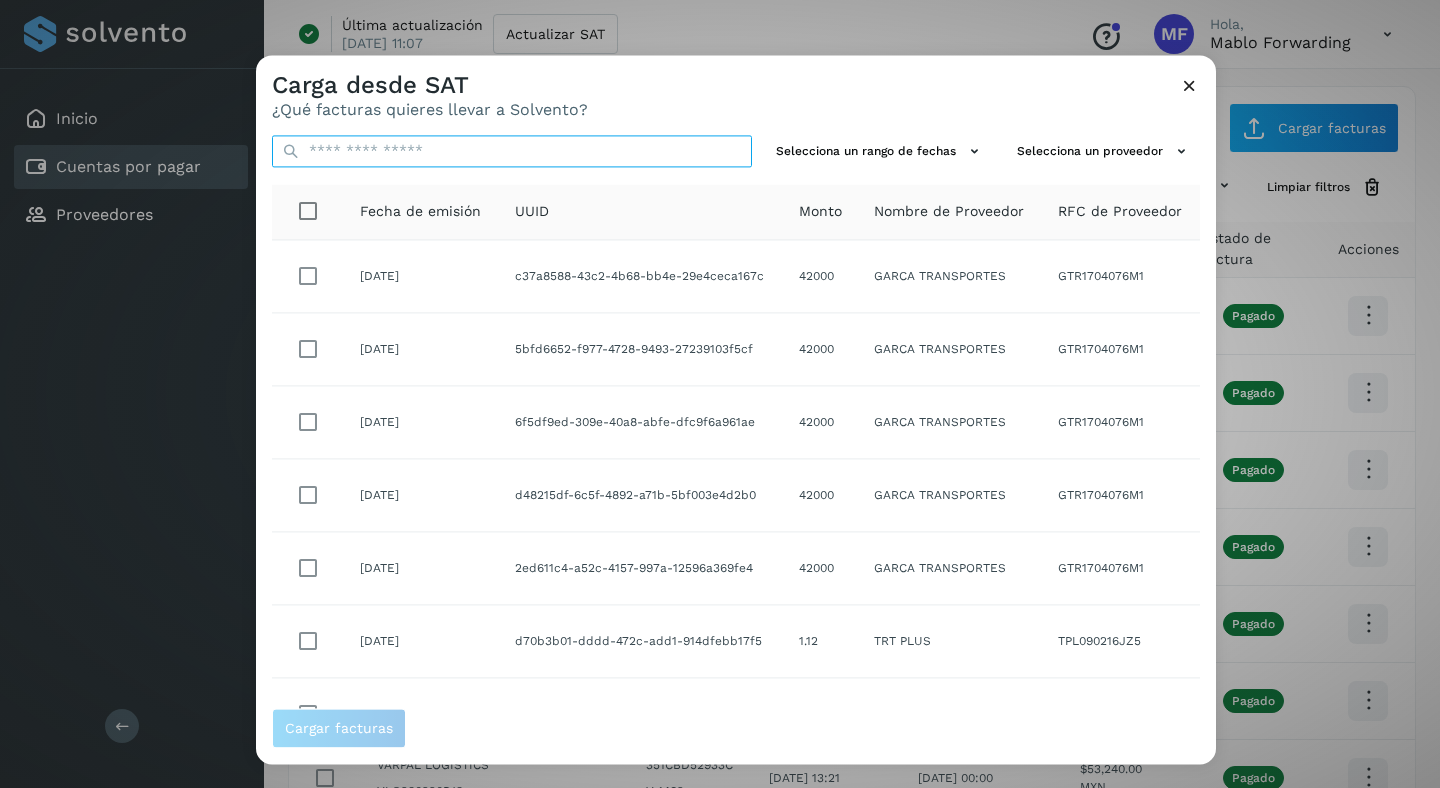 click at bounding box center [512, 151] 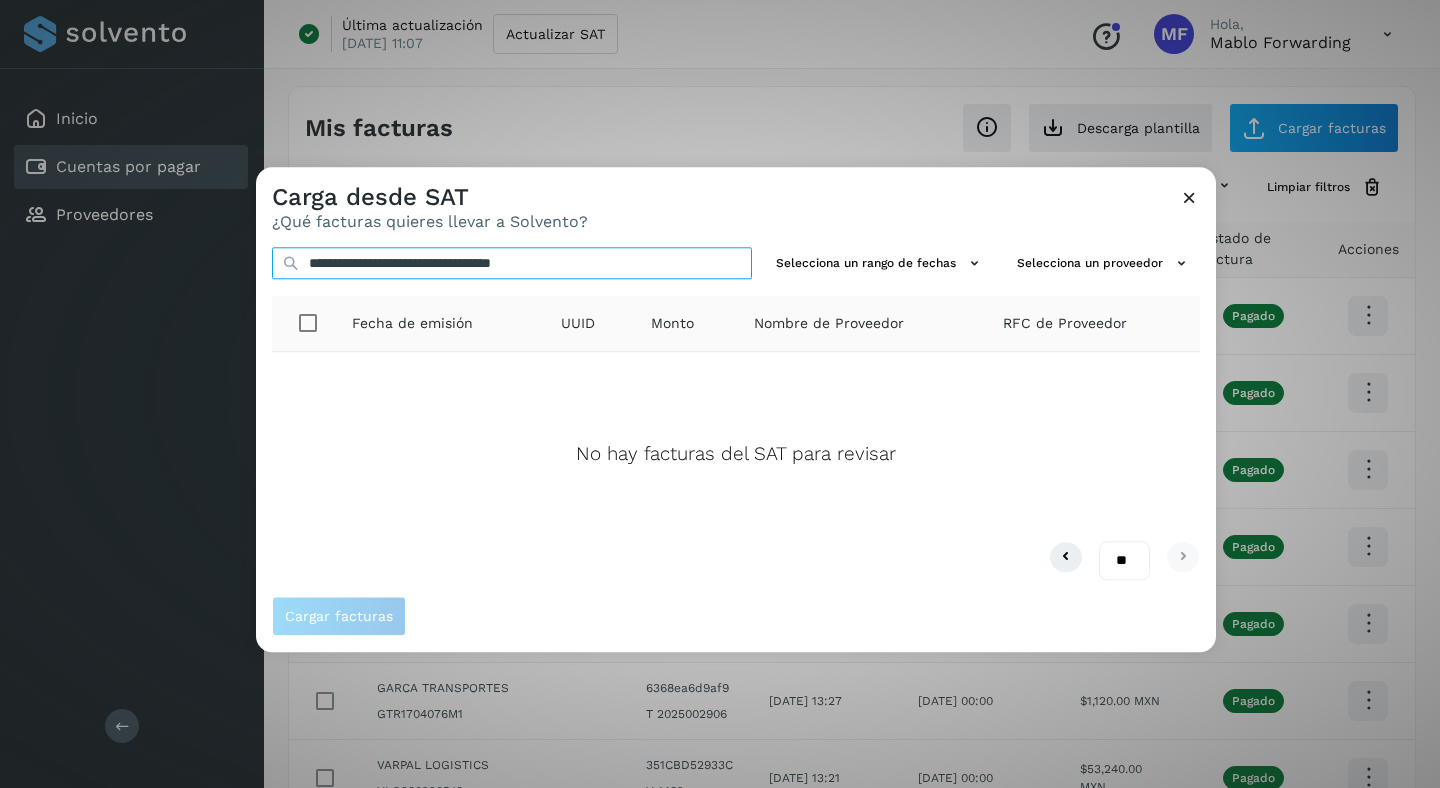type on "**********" 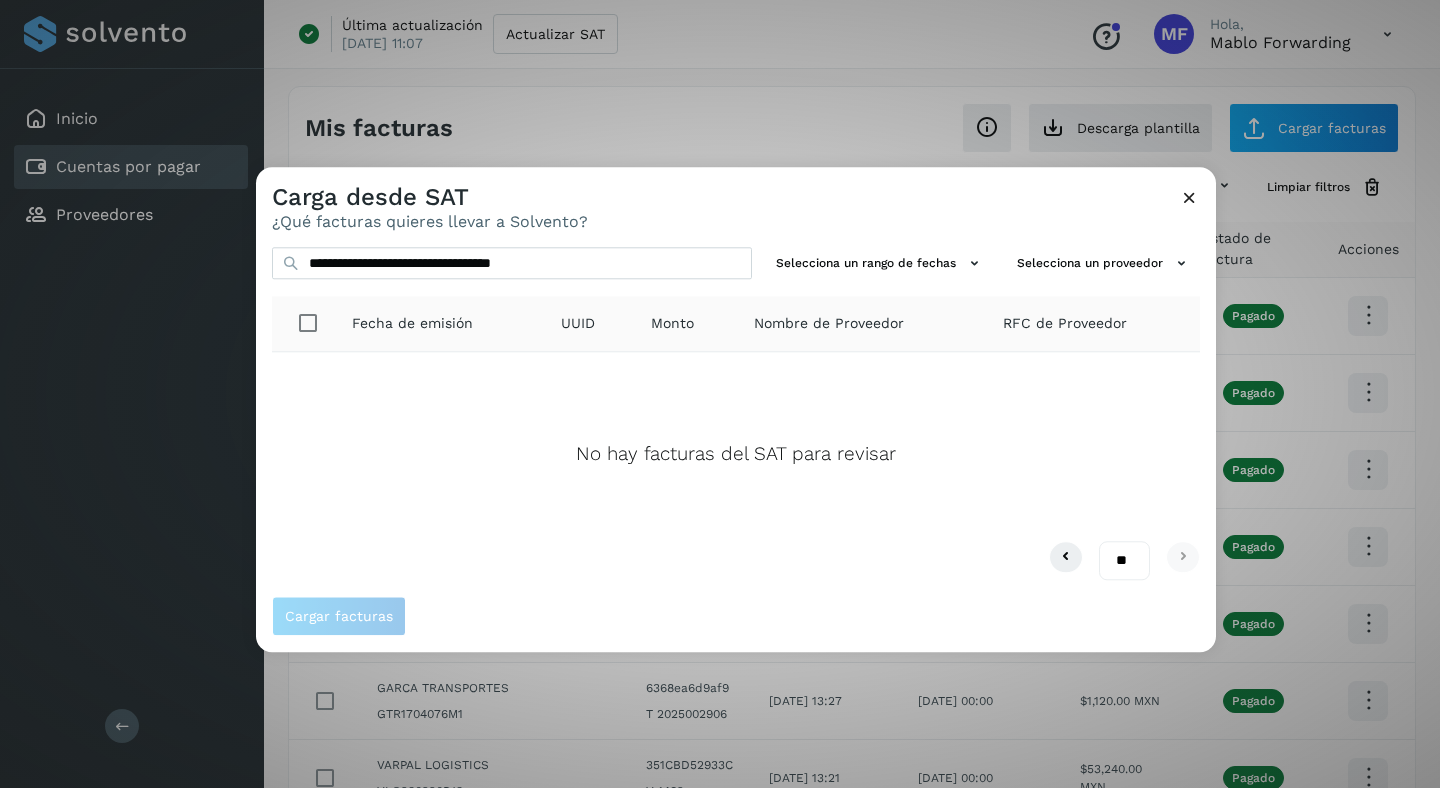 click on "Carga desde SAT ¿Qué facturas quieres llevar a Solvento?" at bounding box center [736, 199] 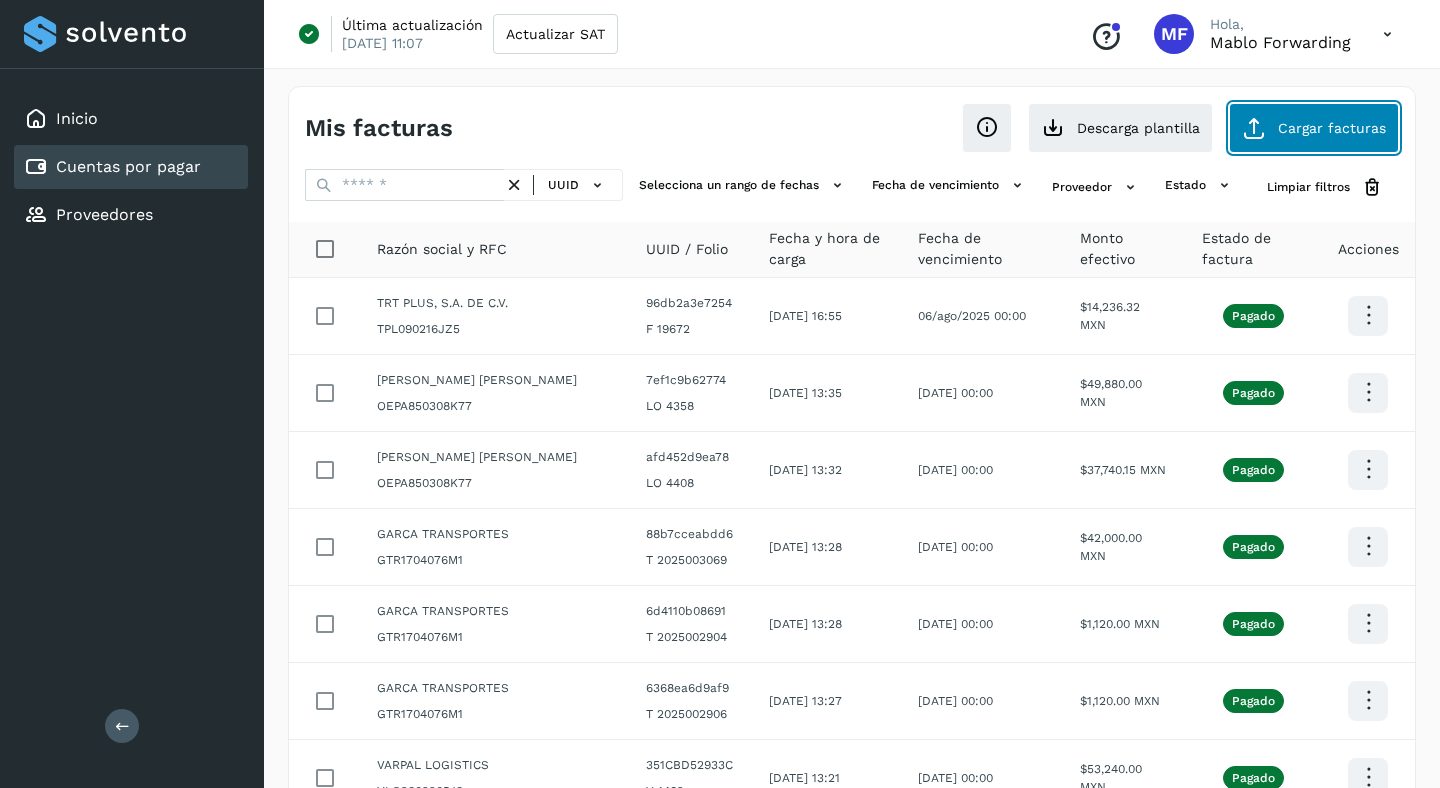 click on "Cargar facturas" 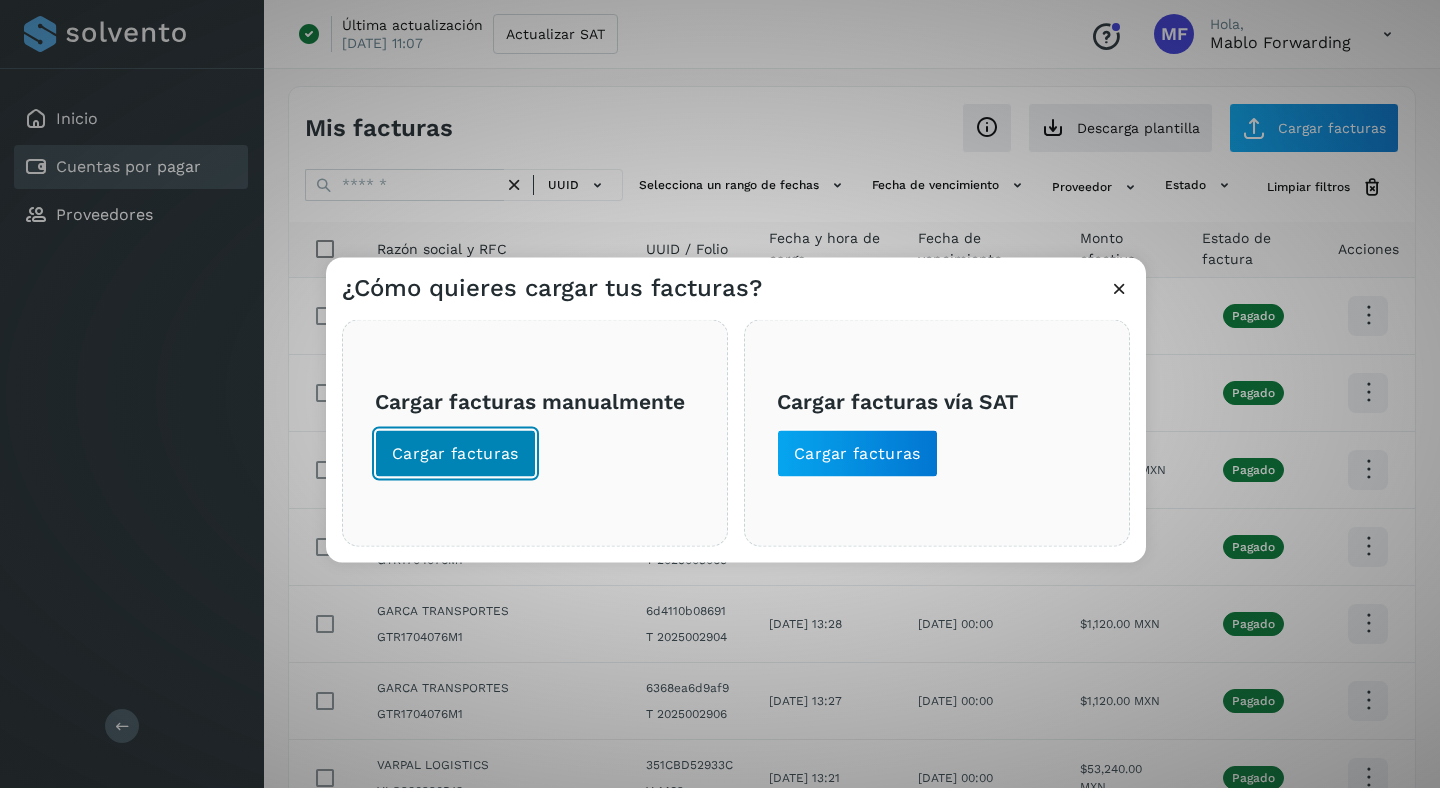 click on "Cargar facturas" at bounding box center [455, 454] 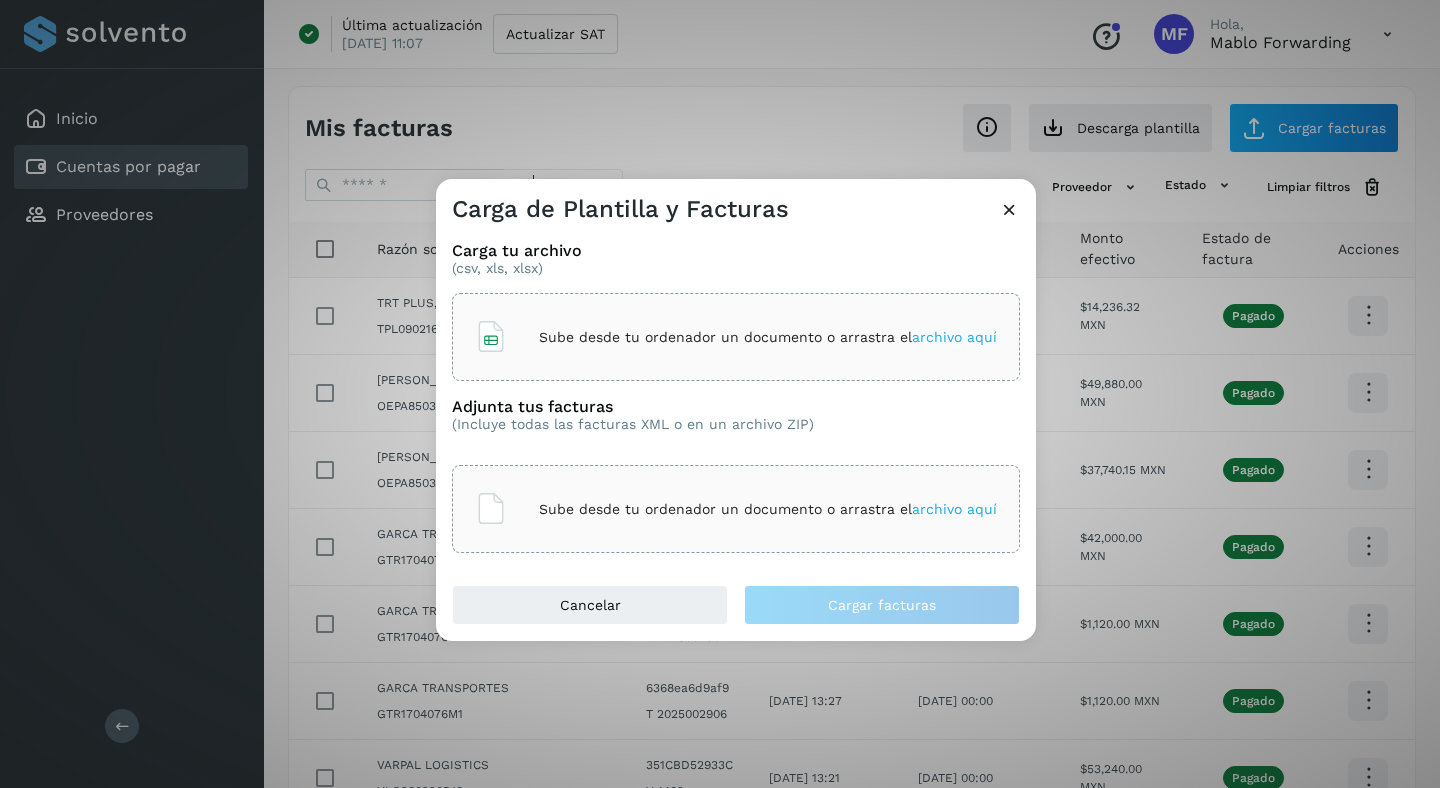 click on "Sube desde tu ordenador un documento o arrastra el  archivo aquí" at bounding box center [768, 337] 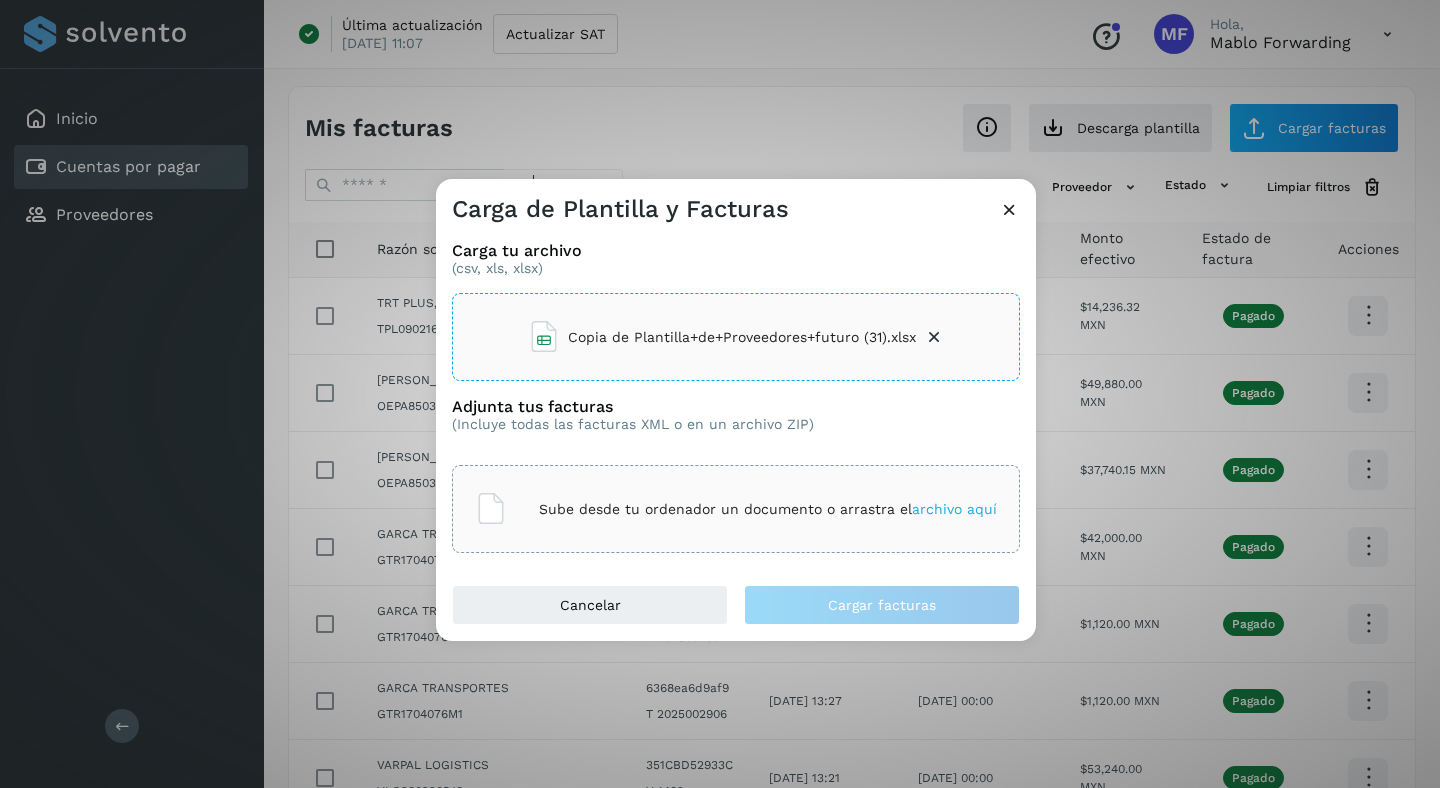 click on "Copia de Plantilla+de+Proveedores+futuro (31).xlsx" at bounding box center (722, 337) 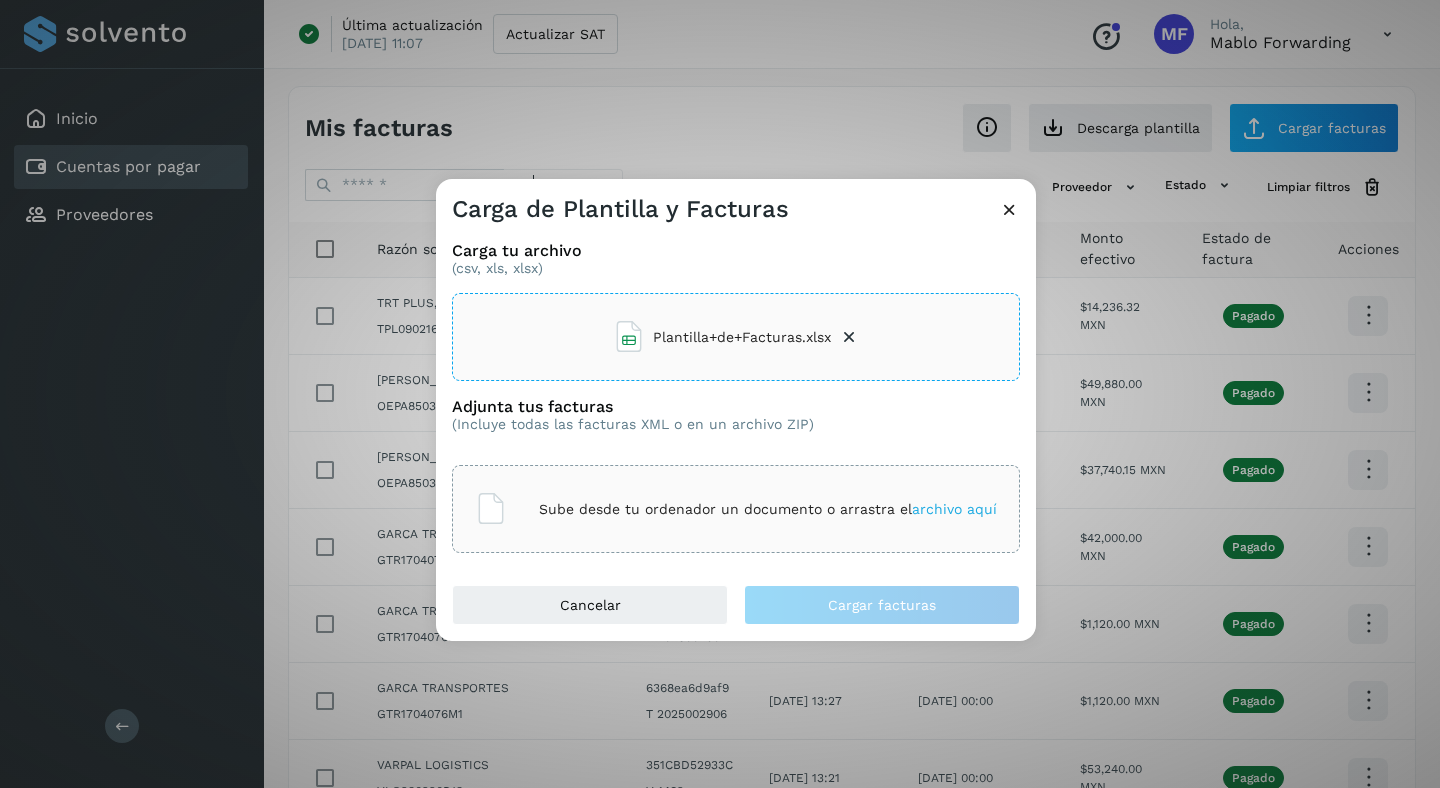 click on "Carga tu archivo (csv, xls, xlsx) Plantilla+de+Facturas.xlsx Adjunta tus facturas (Incluye todas las facturas XML o en un archivo ZIP) Sube desde tu ordenador un documento o arrastra el  archivo aquí" at bounding box center (736, 405) 